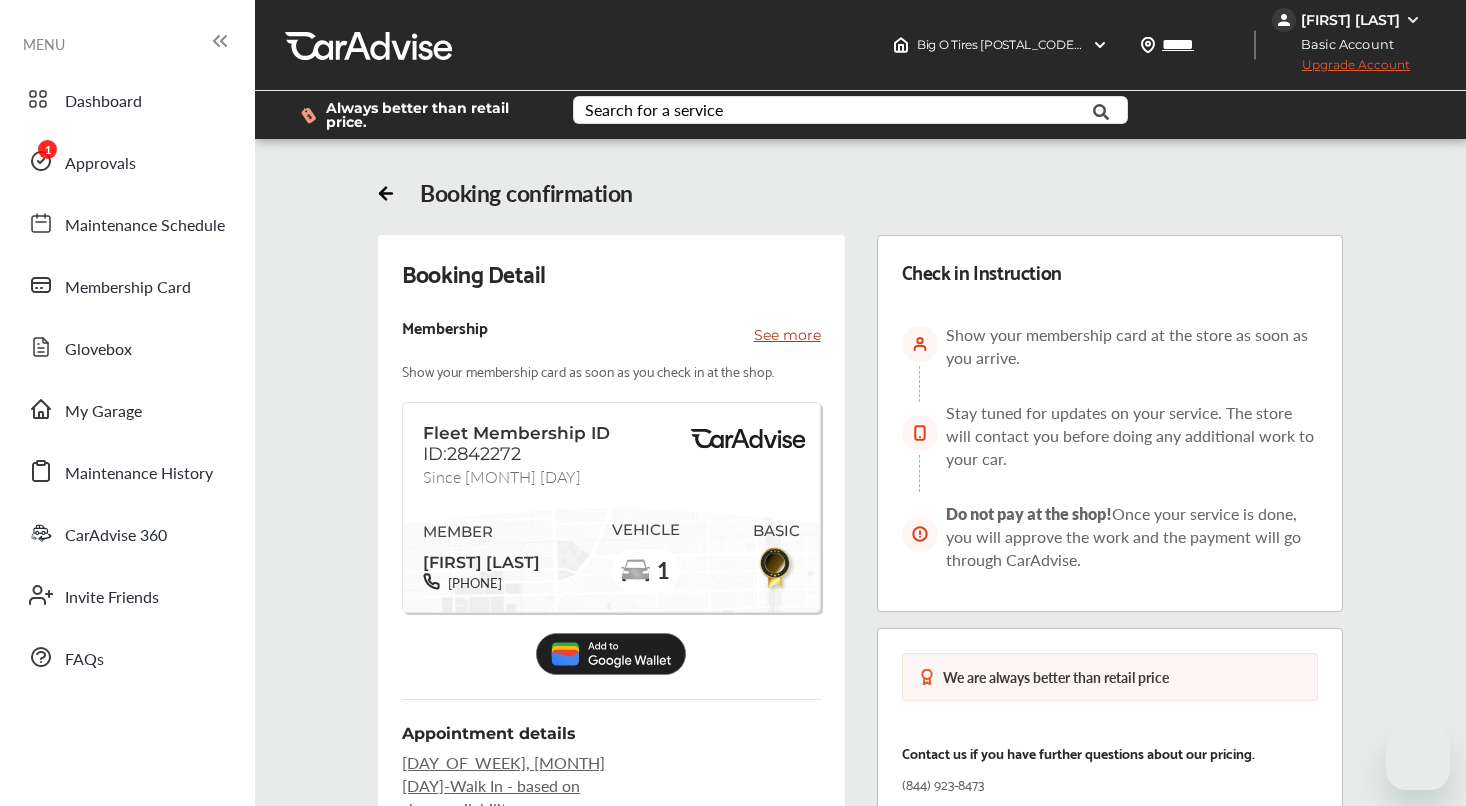 scroll, scrollTop: 204, scrollLeft: 0, axis: vertical 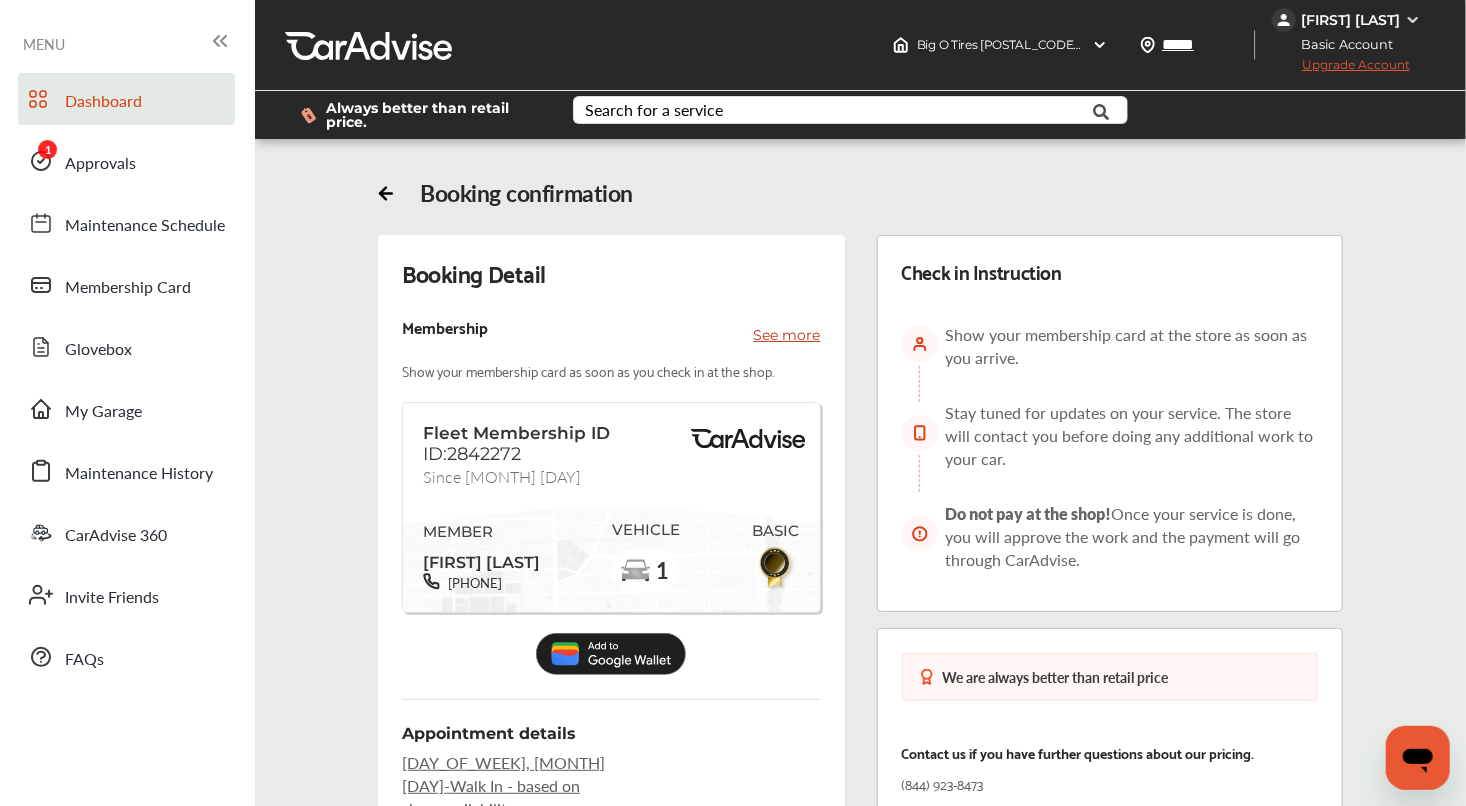 click on "Dashboard" at bounding box center (103, 102) 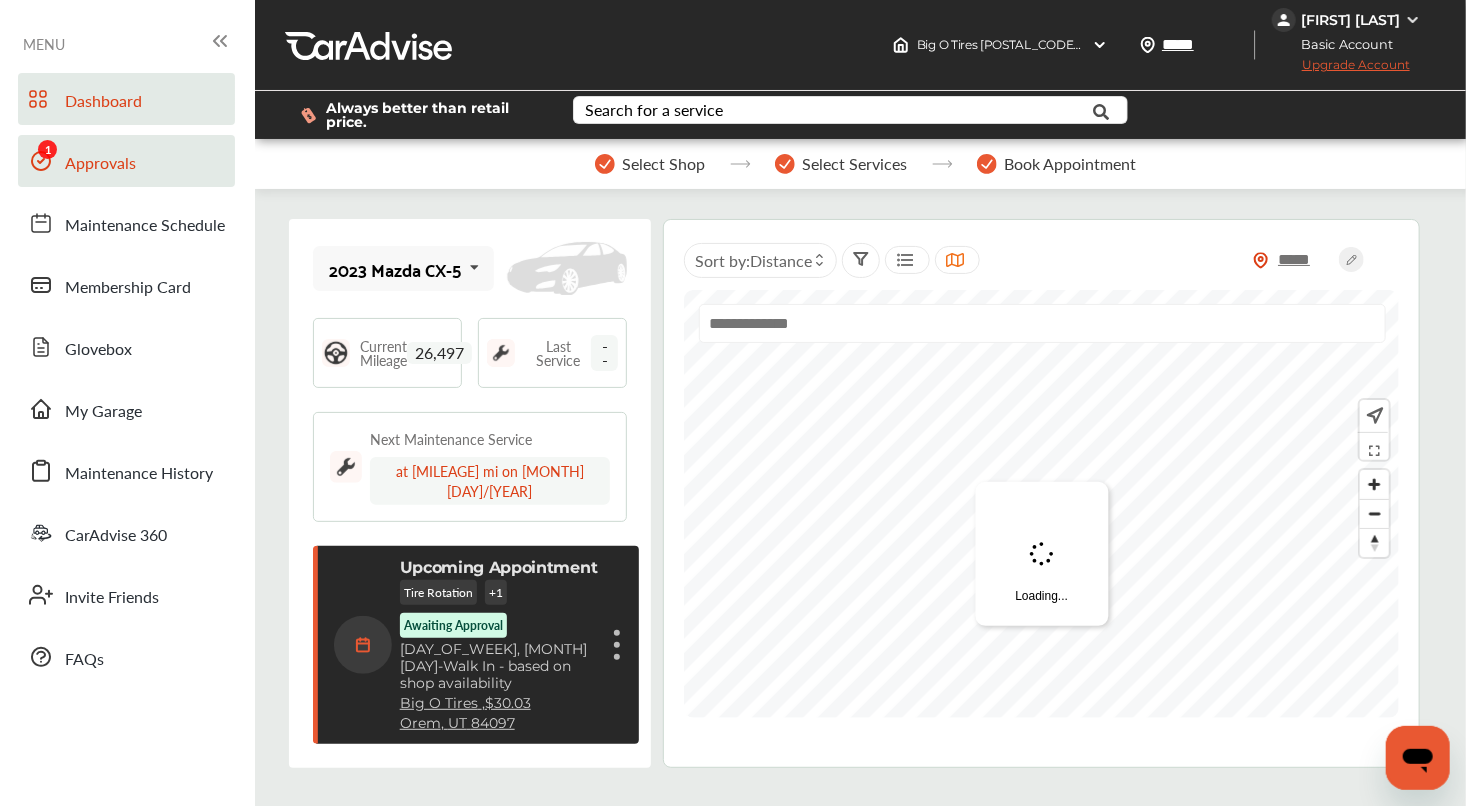 click on "Approvals" at bounding box center [100, 164] 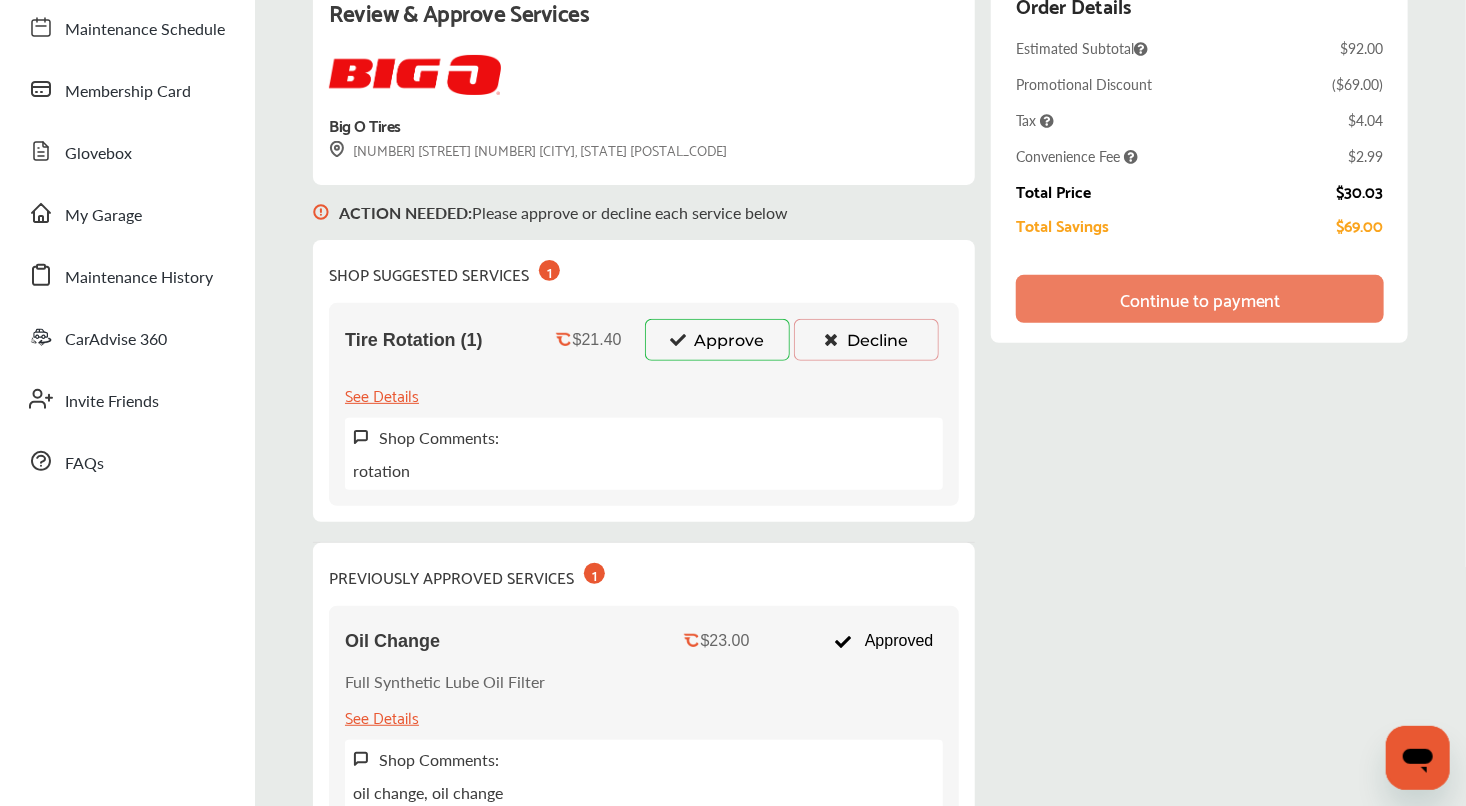 scroll, scrollTop: 195, scrollLeft: 0, axis: vertical 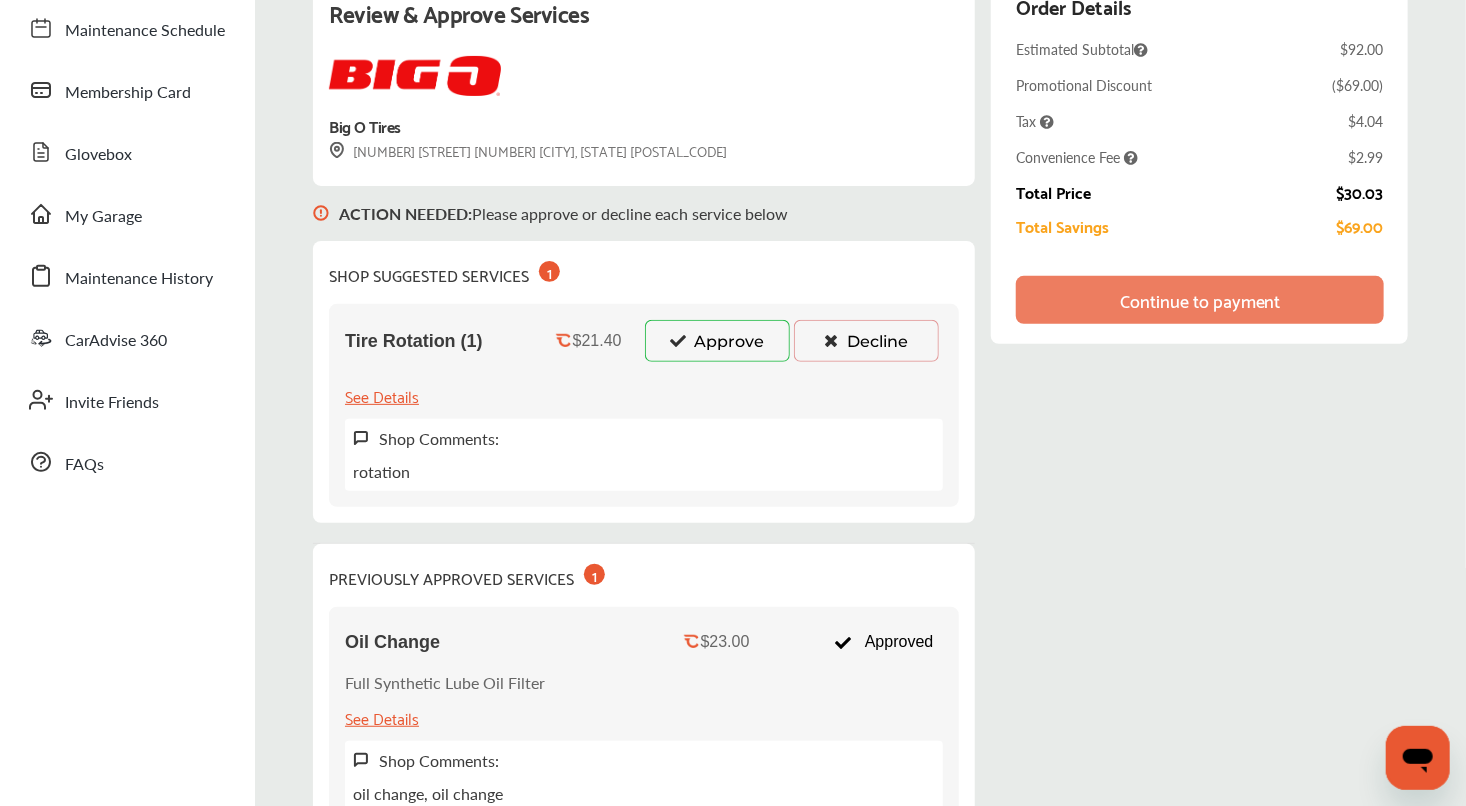 click on "Decline" at bounding box center [866, 341] 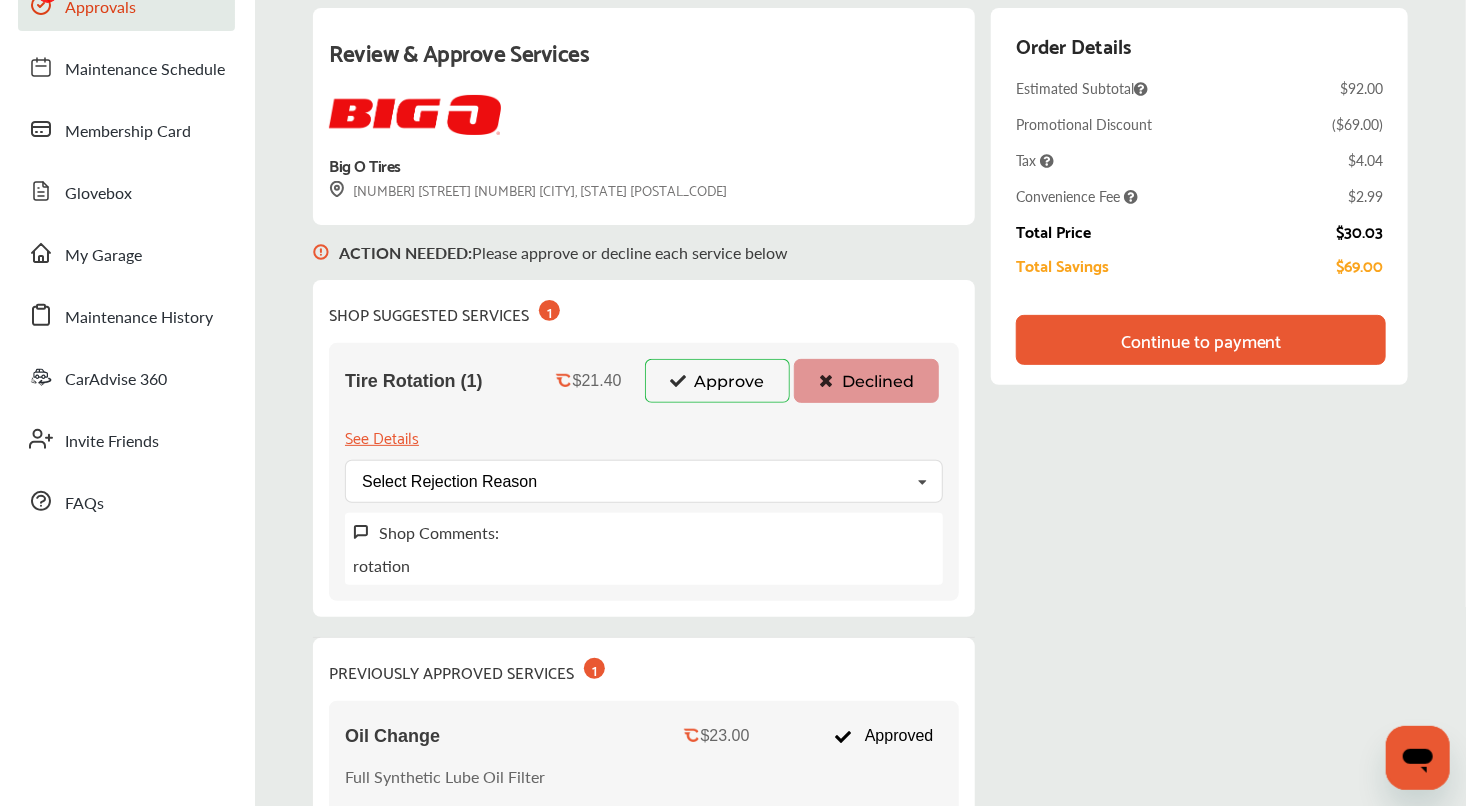 scroll, scrollTop: 156, scrollLeft: 0, axis: vertical 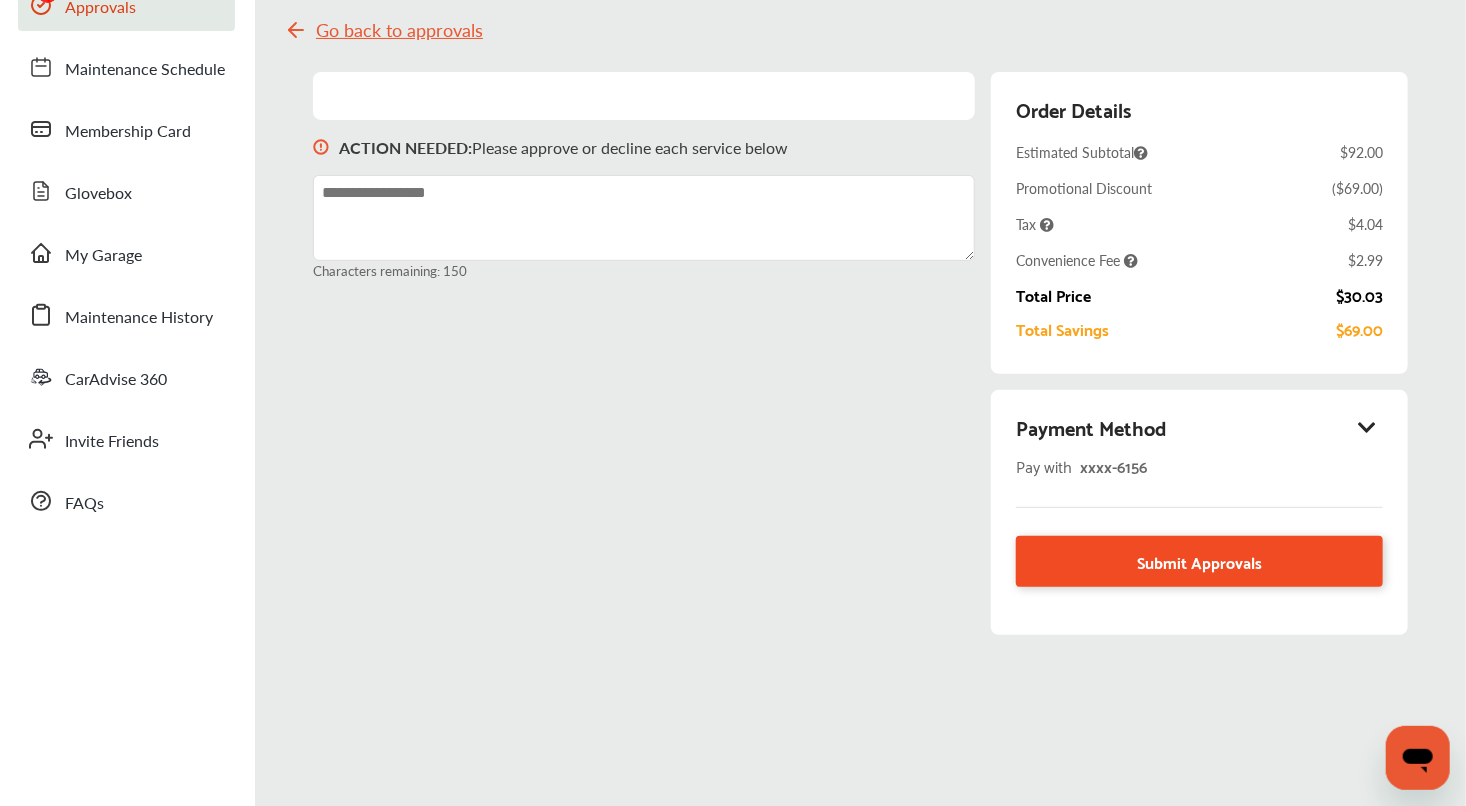 click on "Submit Approvals" at bounding box center (1199, 561) 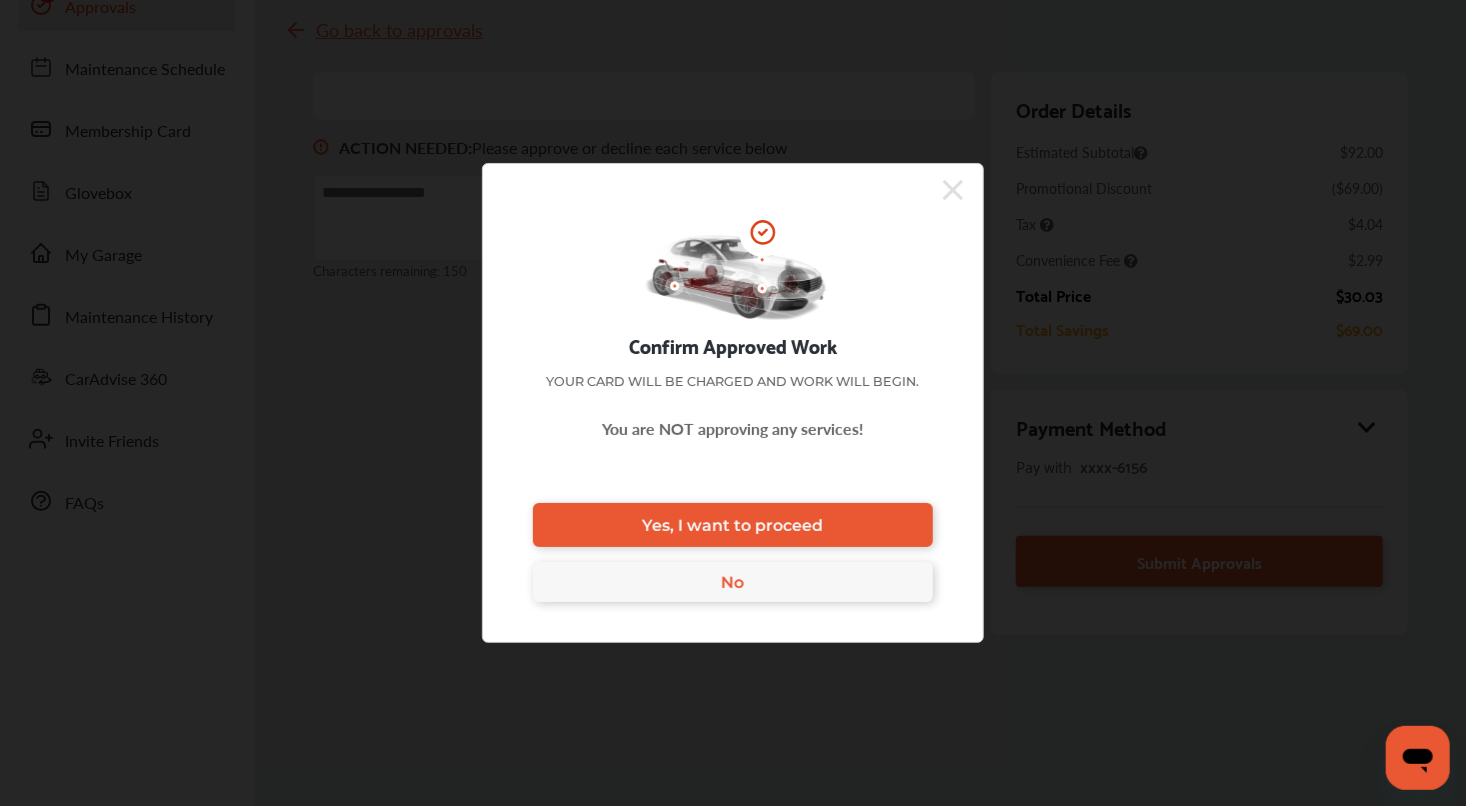 click on "Confirm Approved Work Your card will be charged and work will begin. You are NOT approving any services! Yes, I want to proceed No" at bounding box center (733, 403) 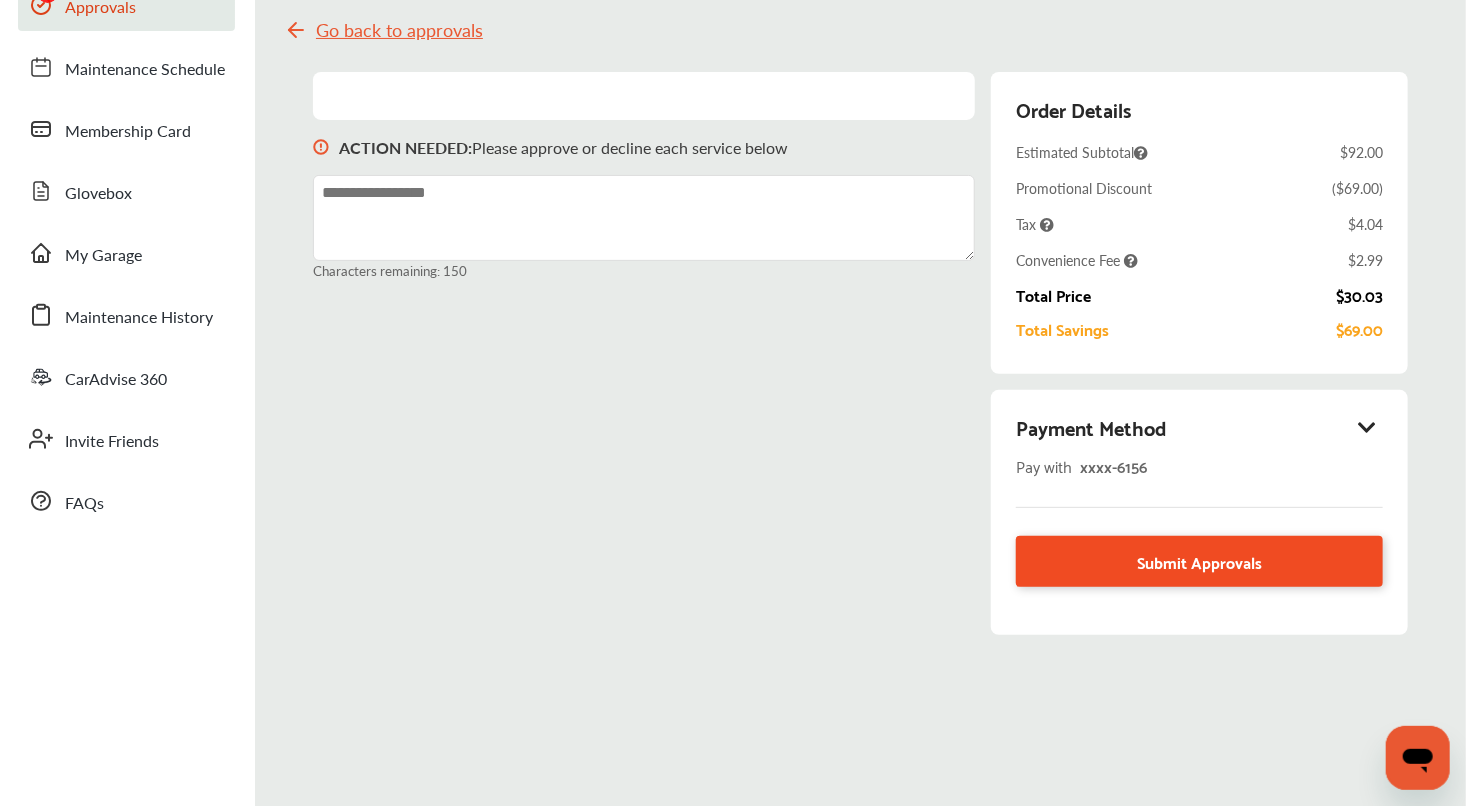 click on "Submit Approvals" at bounding box center [1199, 561] 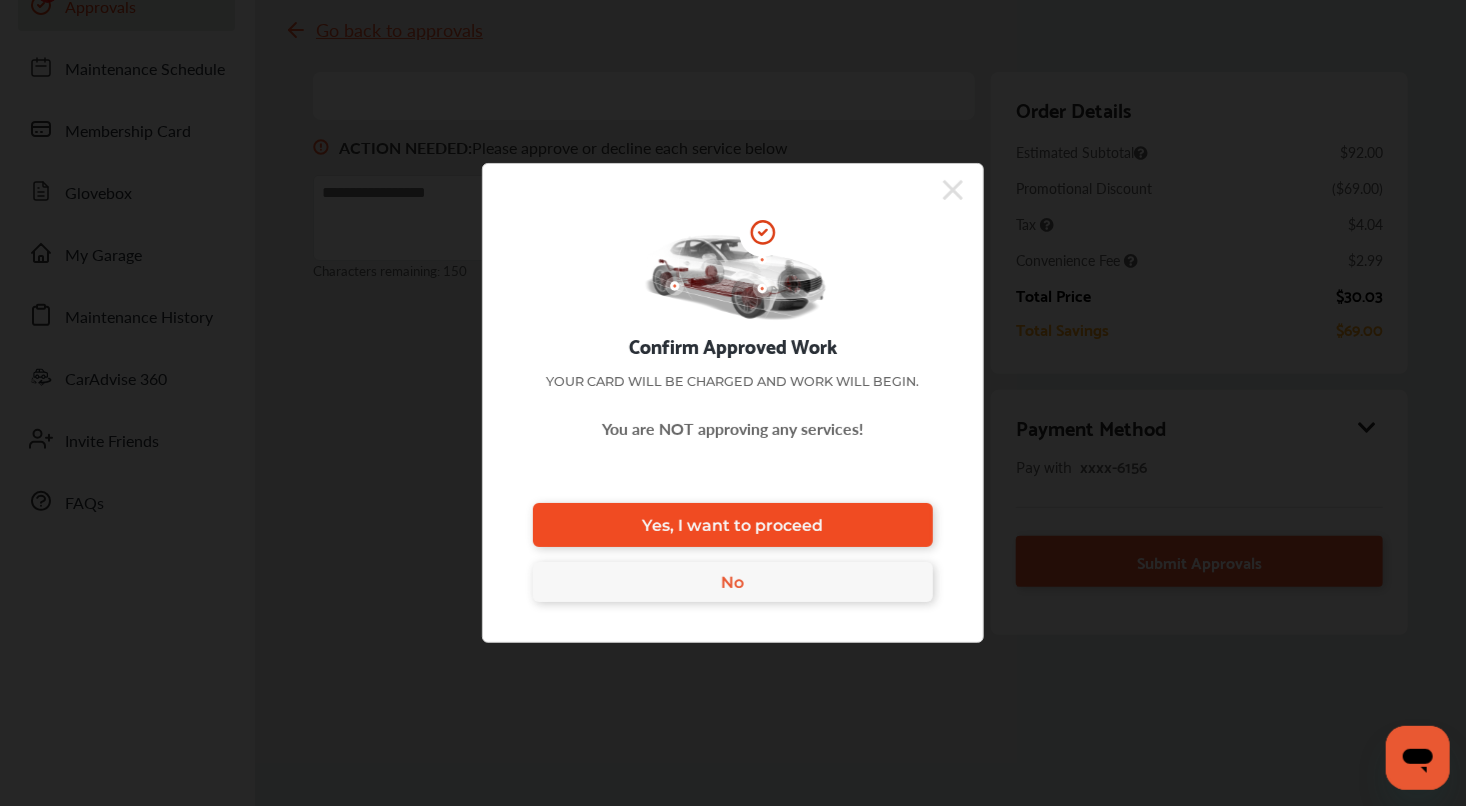 click on "Yes, I want to proceed" at bounding box center (733, 525) 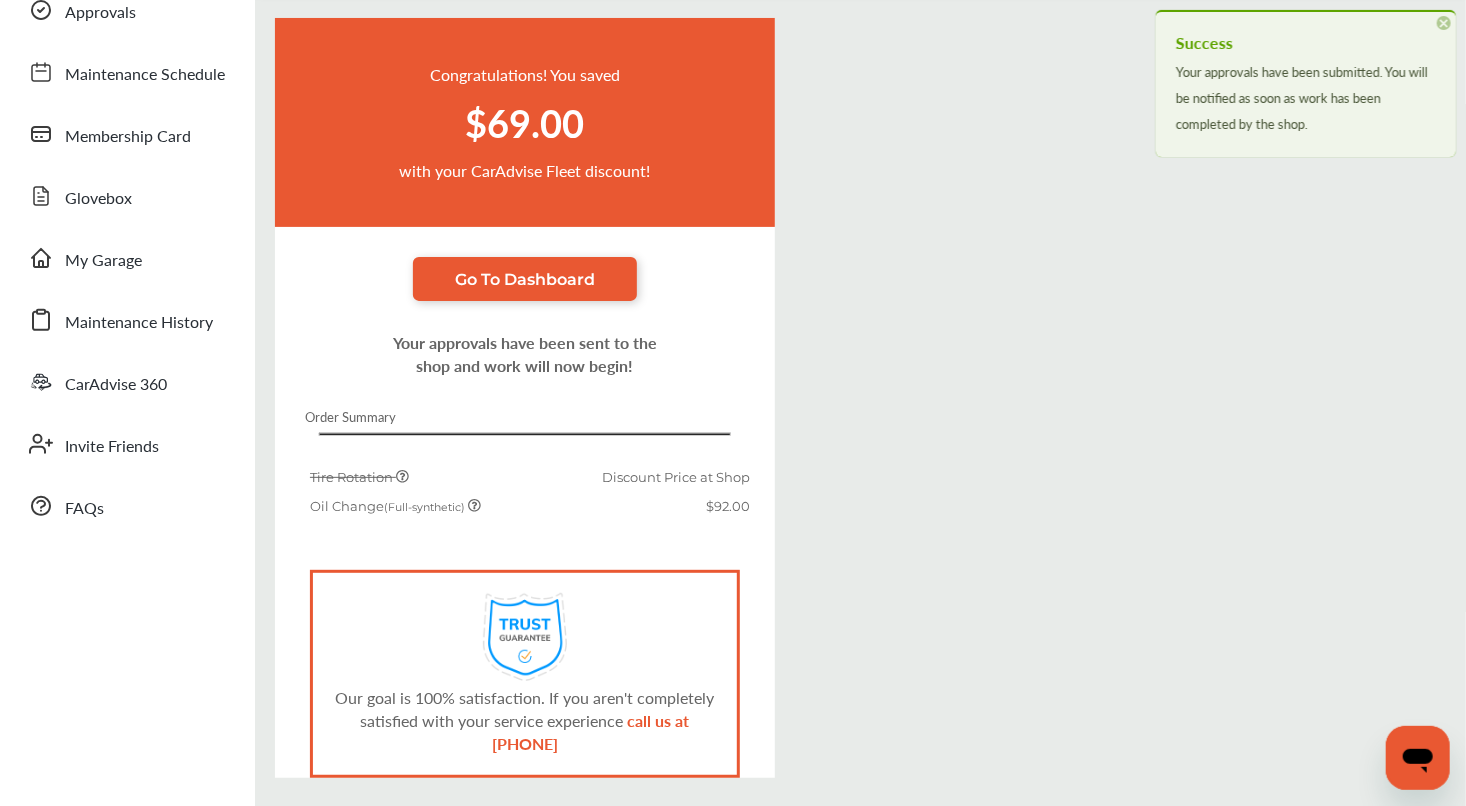 scroll, scrollTop: 156, scrollLeft: 0, axis: vertical 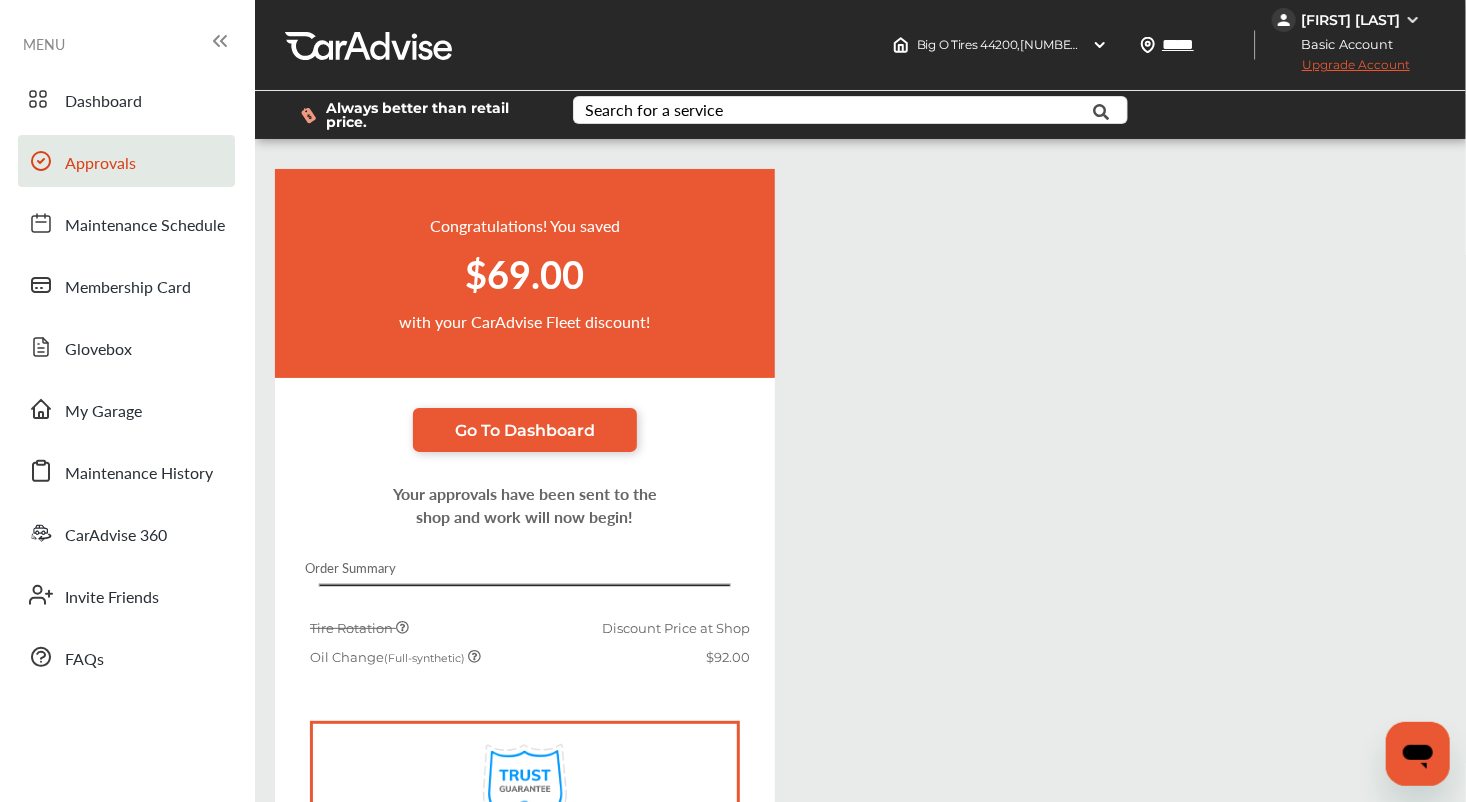 click on "Approvals" at bounding box center (100, 164) 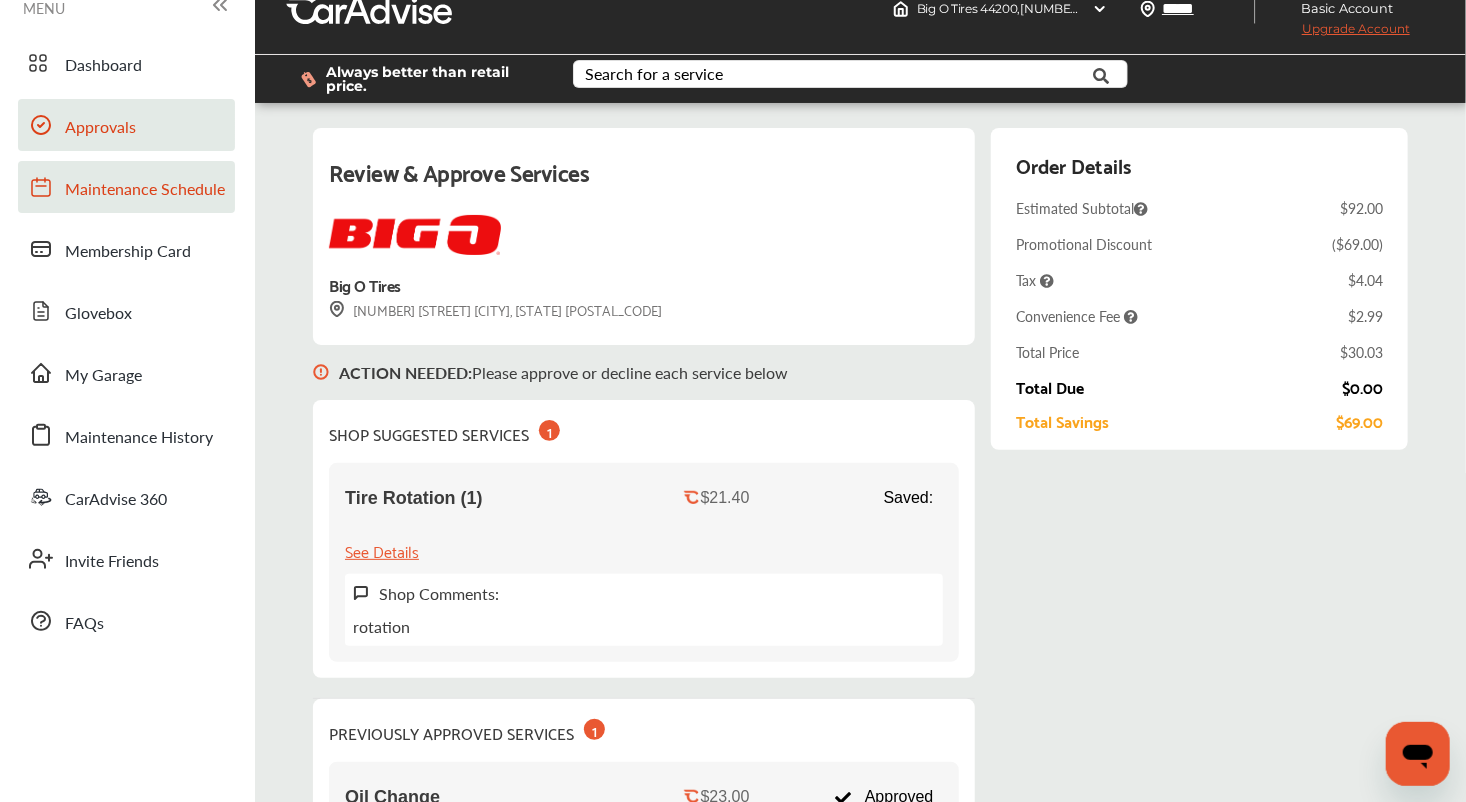 scroll, scrollTop: 35, scrollLeft: 0, axis: vertical 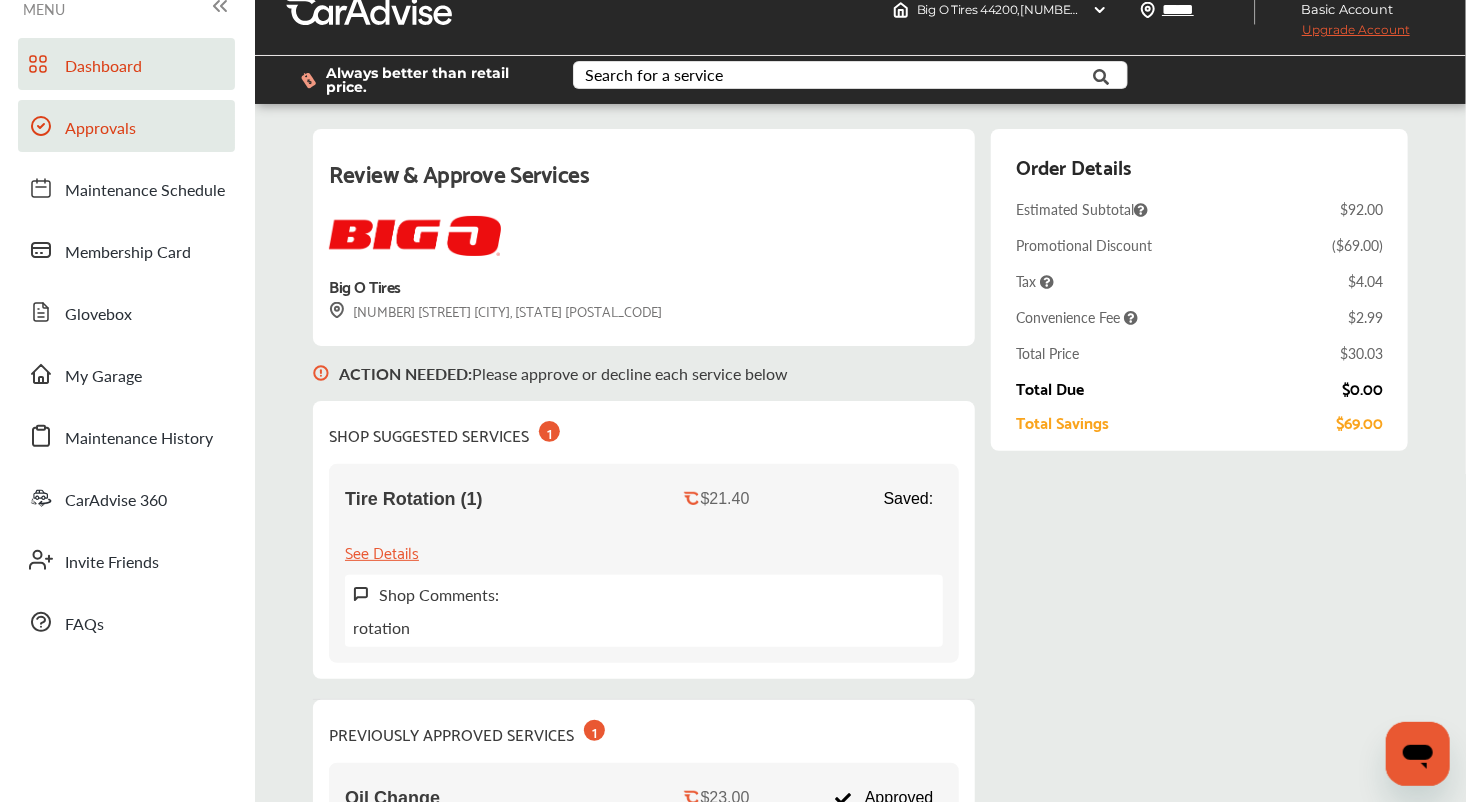 click on "Dashboard" at bounding box center (126, 64) 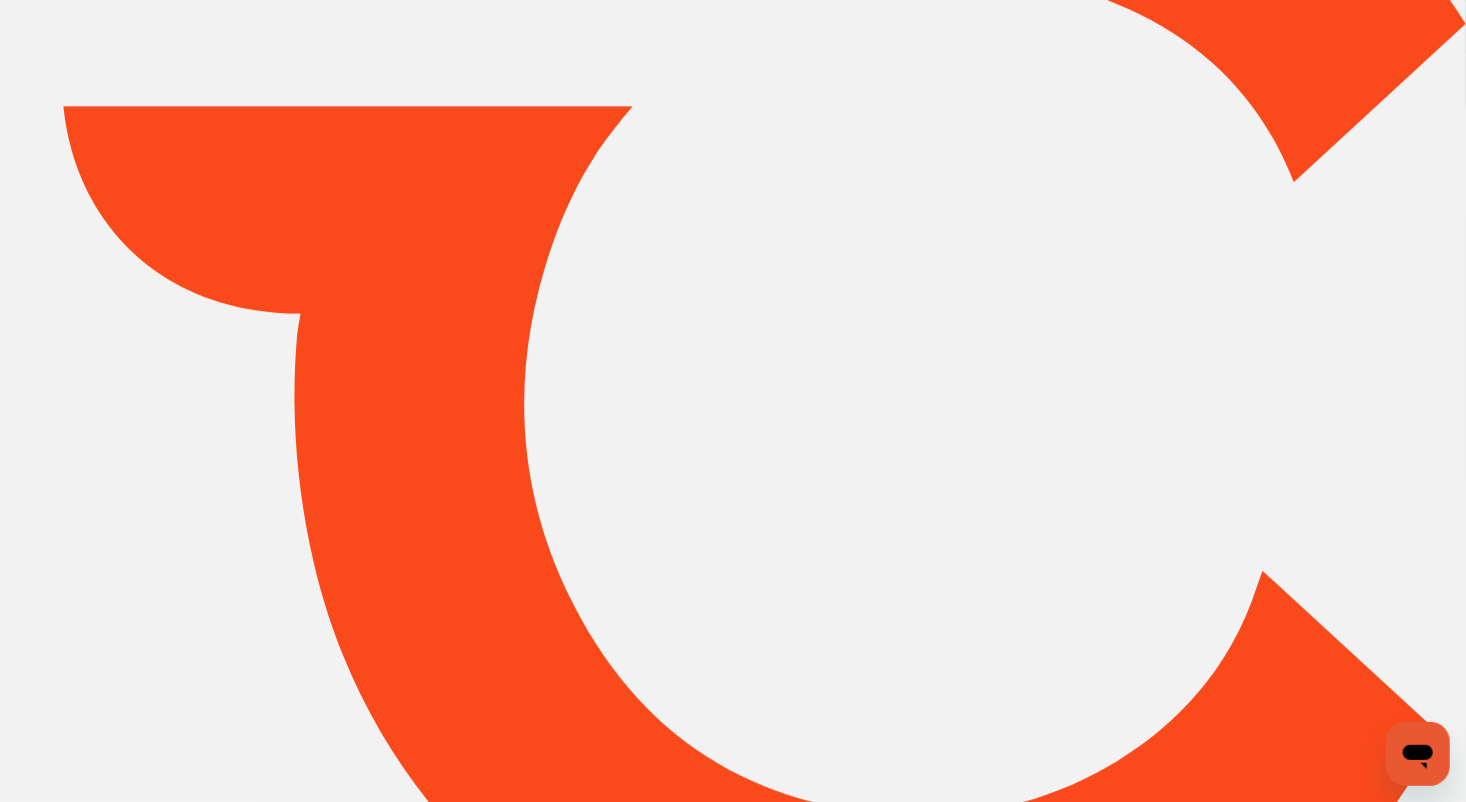 scroll, scrollTop: 0, scrollLeft: 0, axis: both 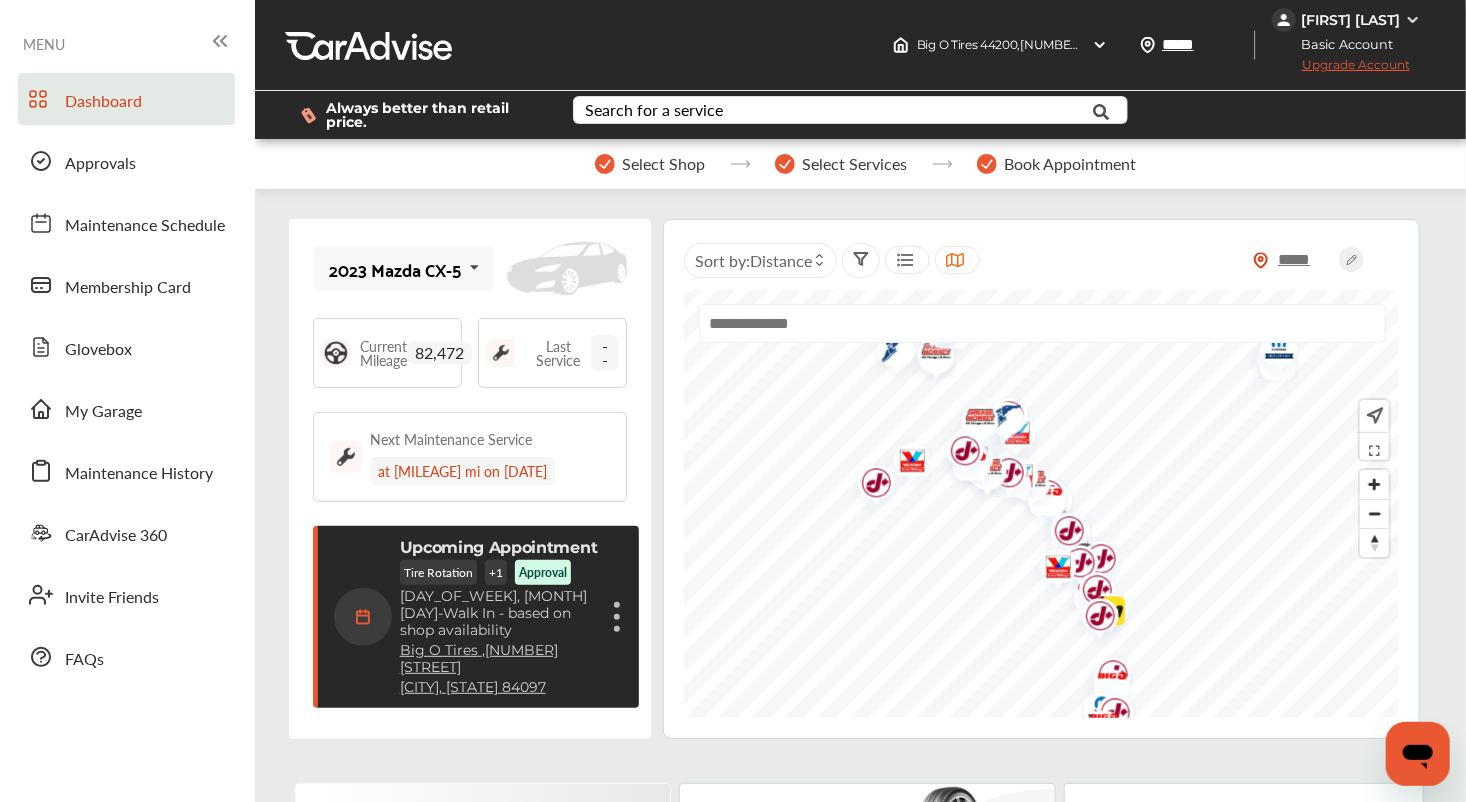 click on "Approval" at bounding box center (543, 572) 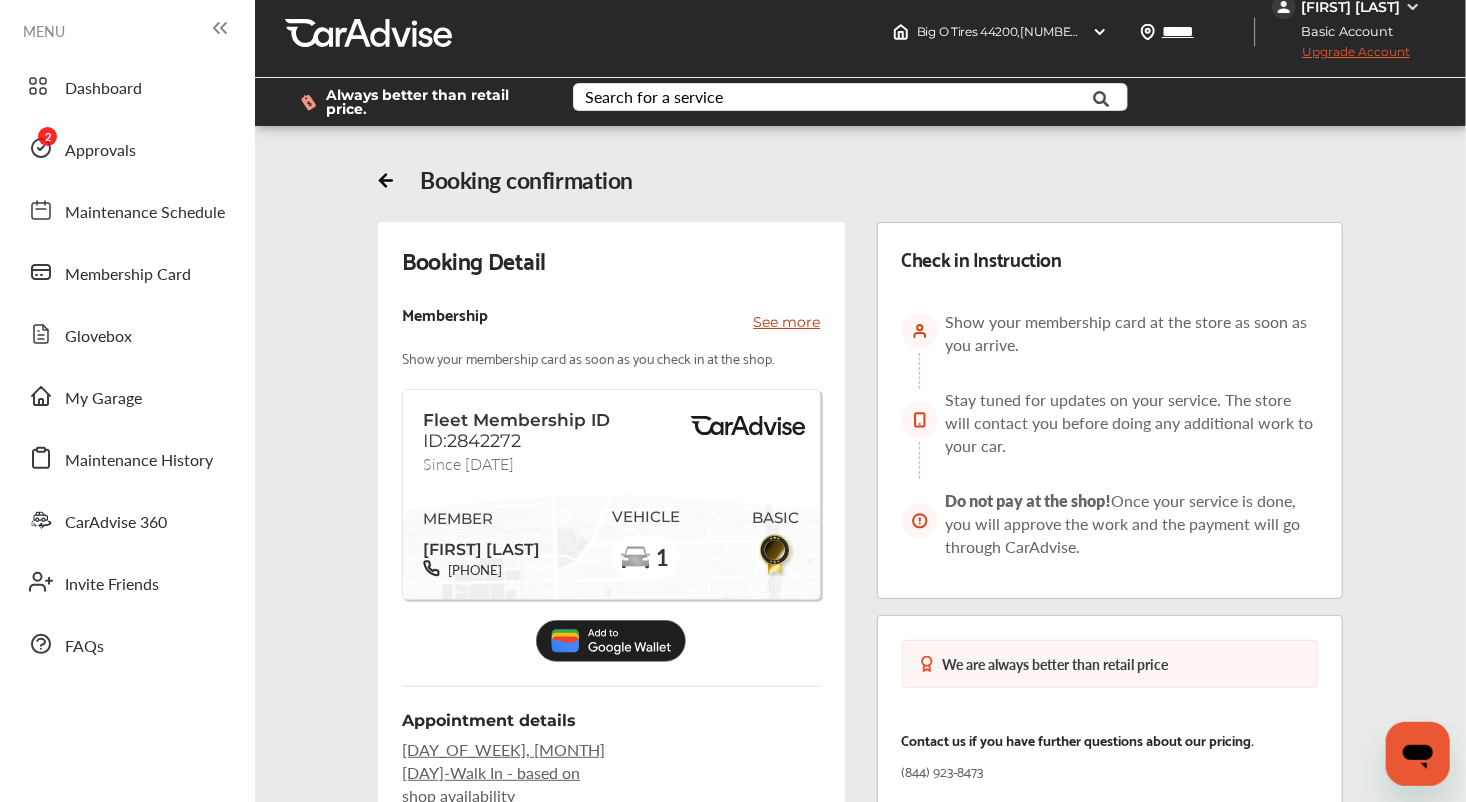 scroll, scrollTop: 12, scrollLeft: 0, axis: vertical 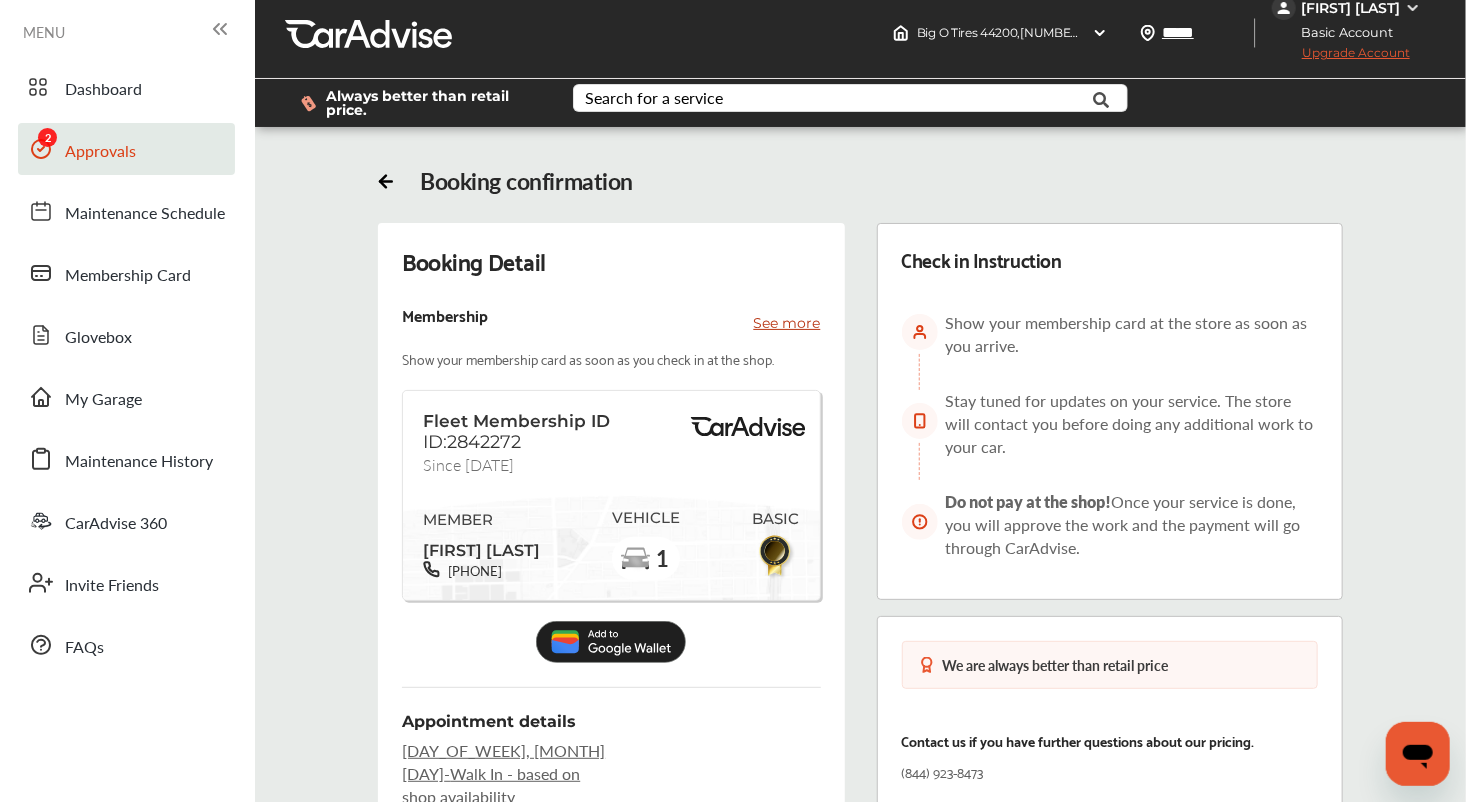 click on "Approvals" at bounding box center (100, 152) 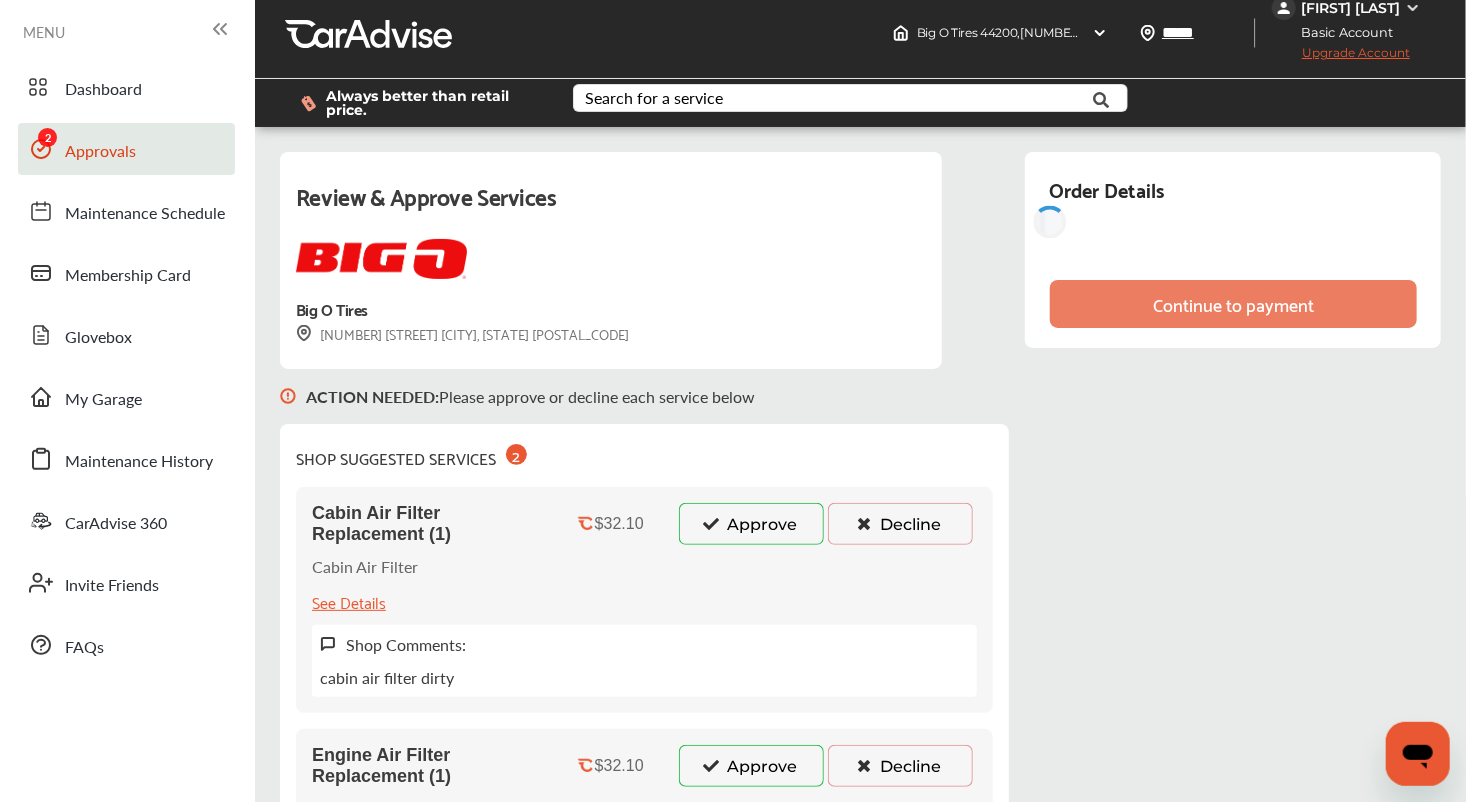 scroll, scrollTop: 0, scrollLeft: 0, axis: both 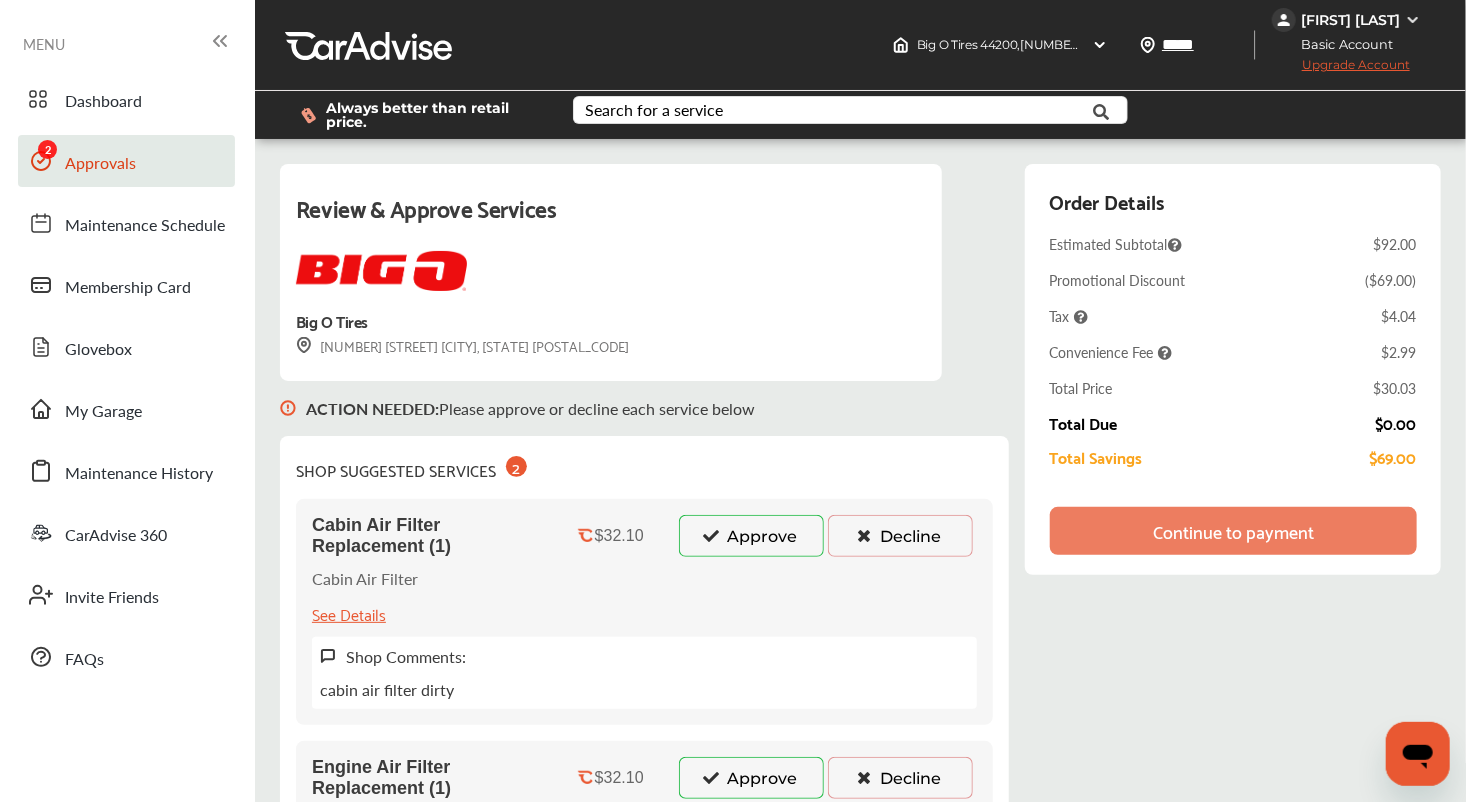 click on "Decline" at bounding box center [900, 536] 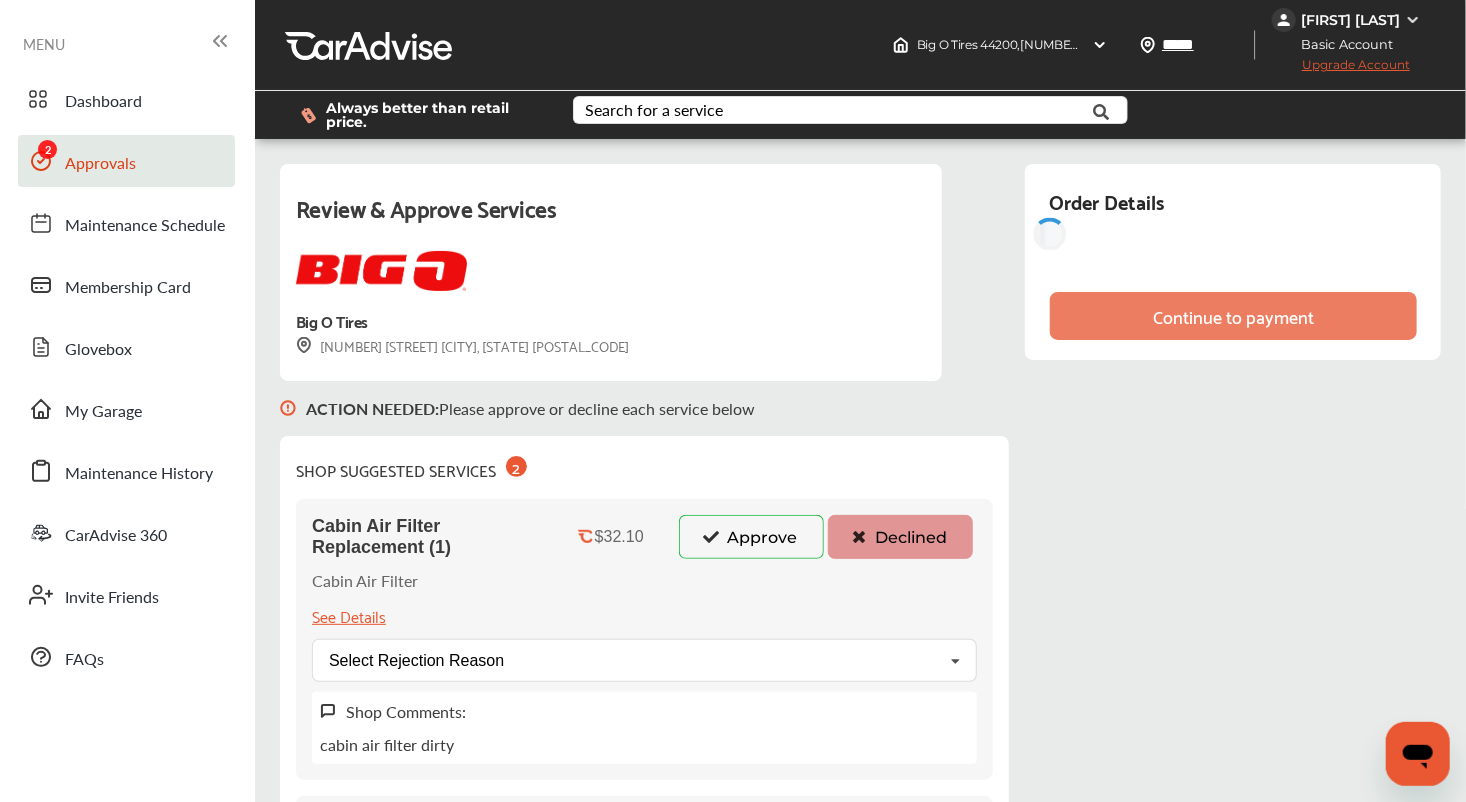click on "Declined" at bounding box center [900, 537] 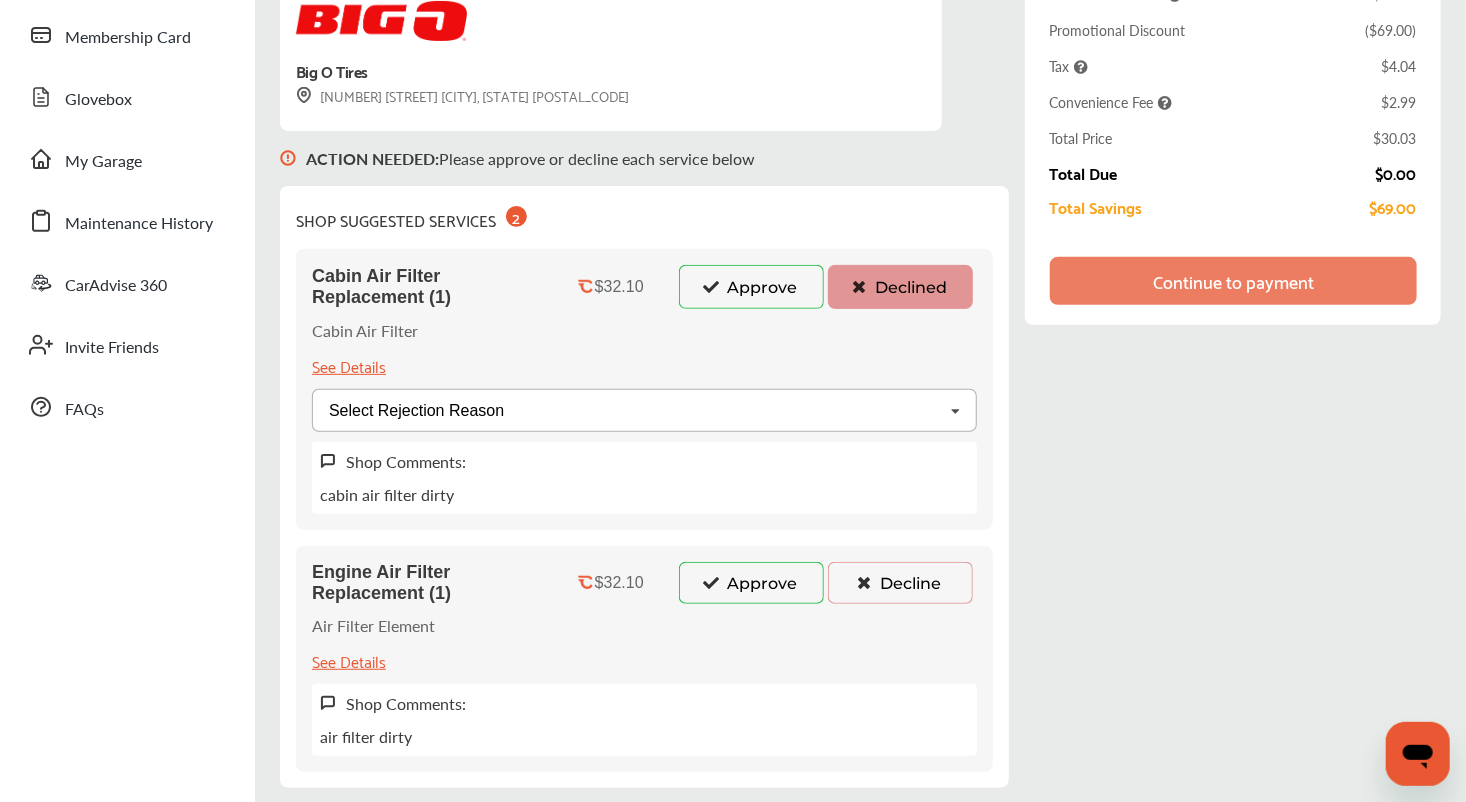 scroll, scrollTop: 252, scrollLeft: 0, axis: vertical 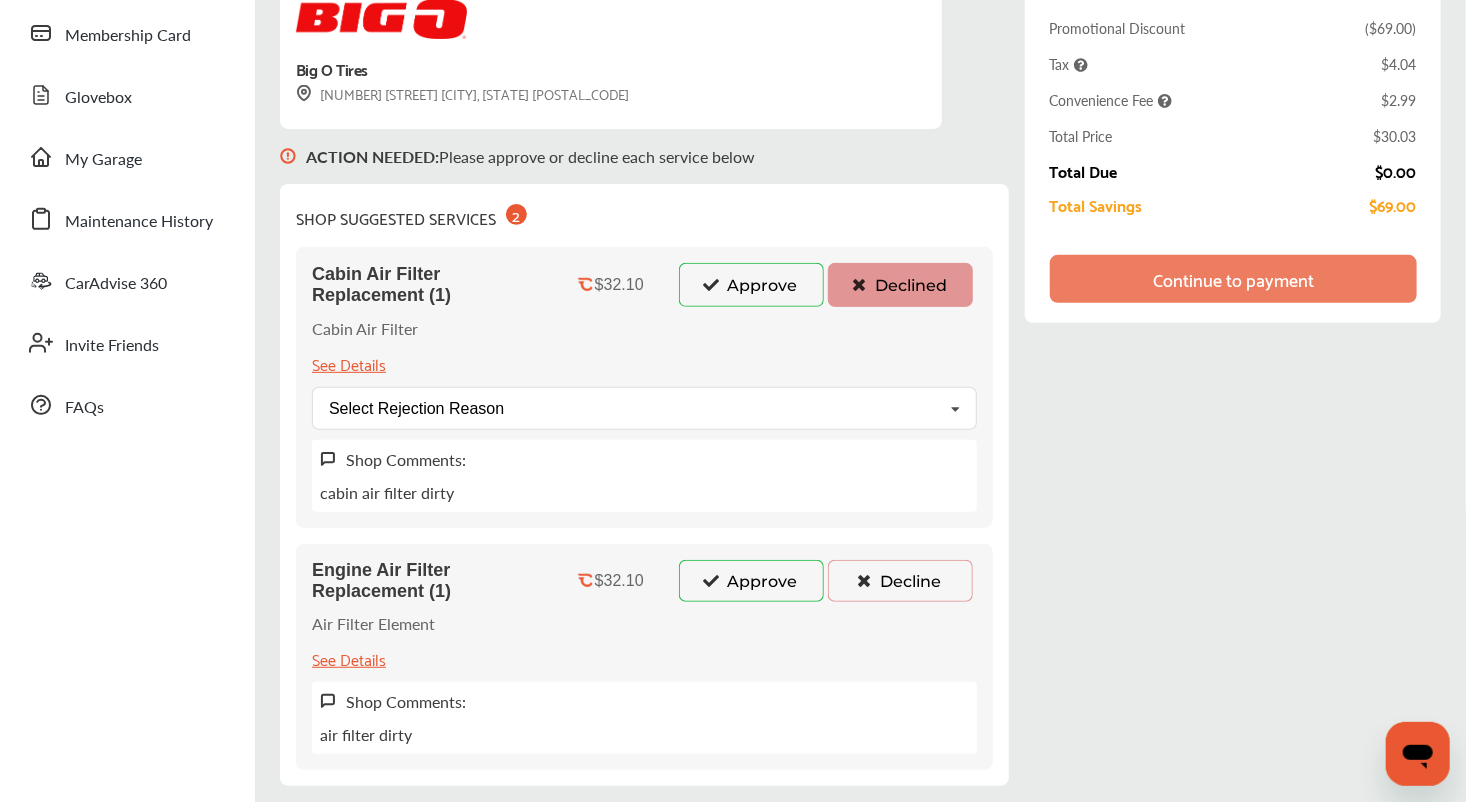 click on "Decline" at bounding box center (900, 581) 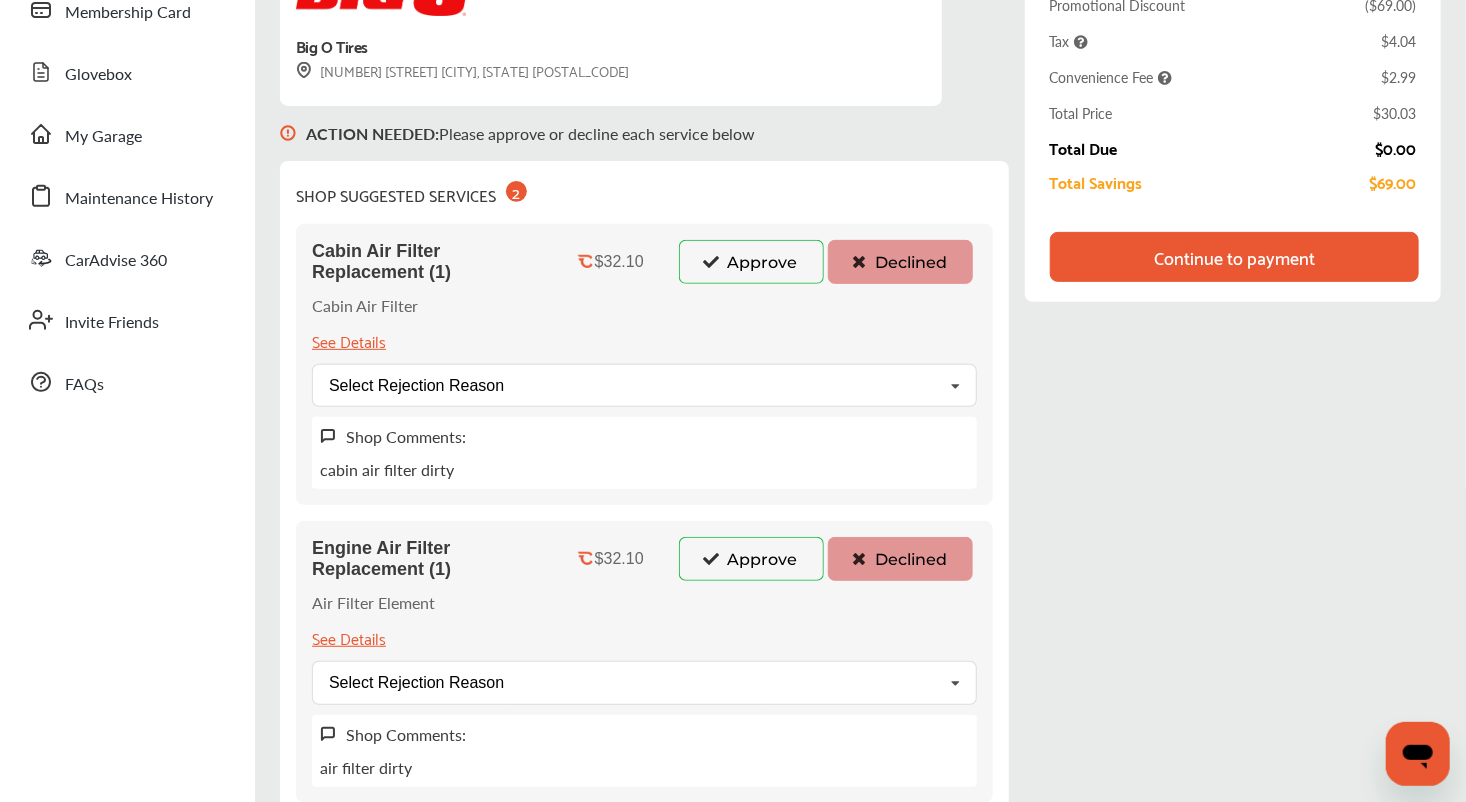 scroll, scrollTop: 276, scrollLeft: 0, axis: vertical 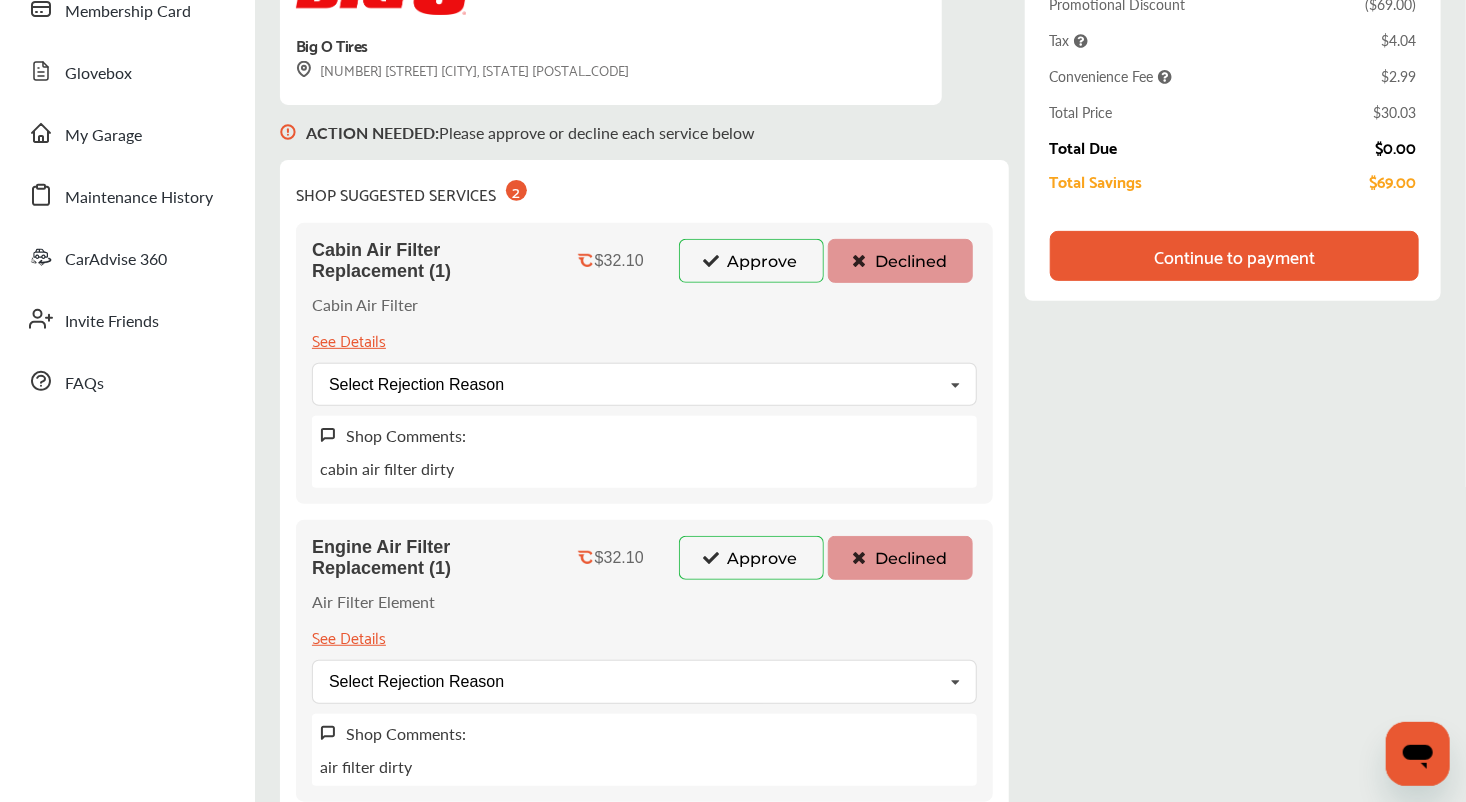 click on "Declined" at bounding box center [900, 558] 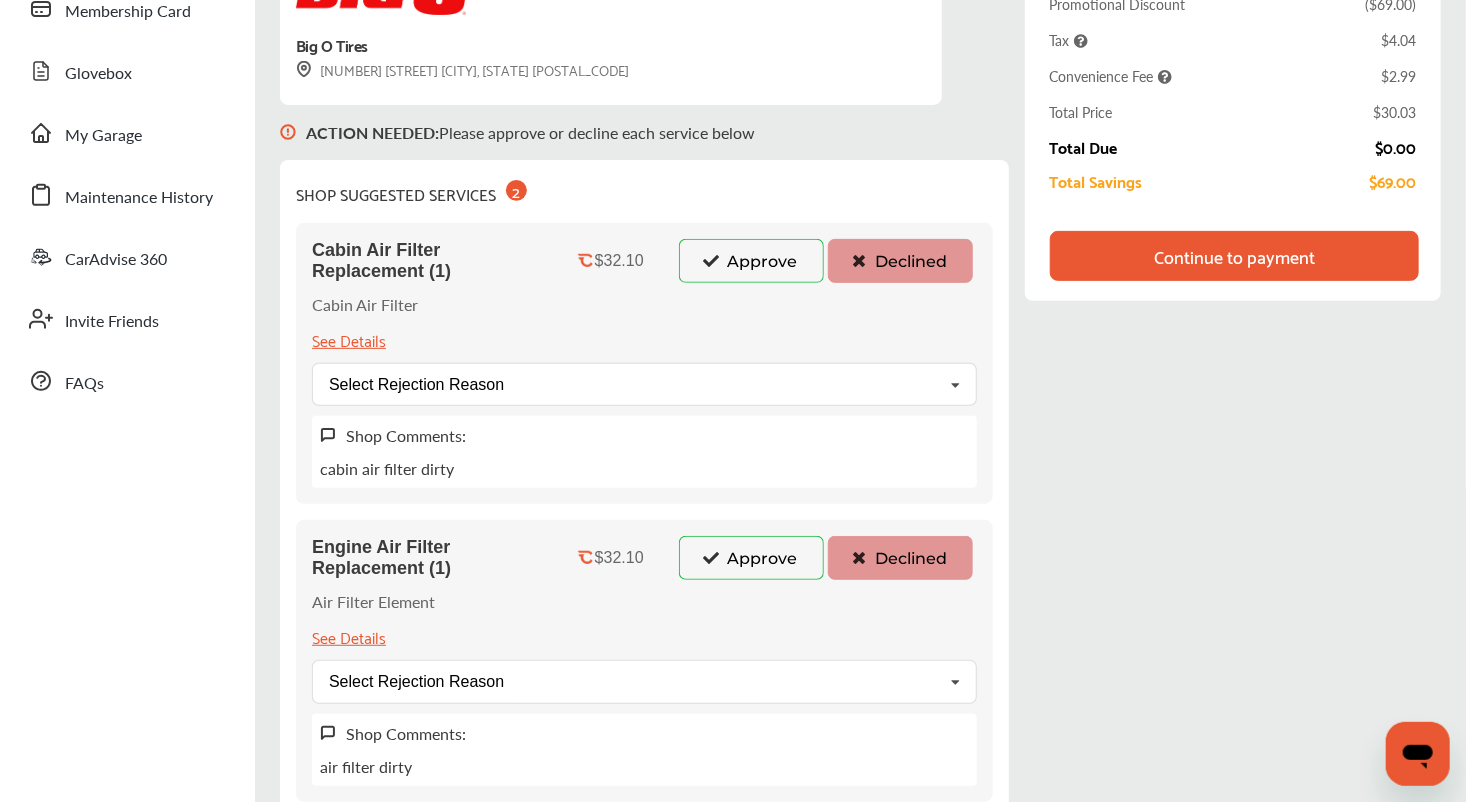 click on "Declined" at bounding box center [900, 261] 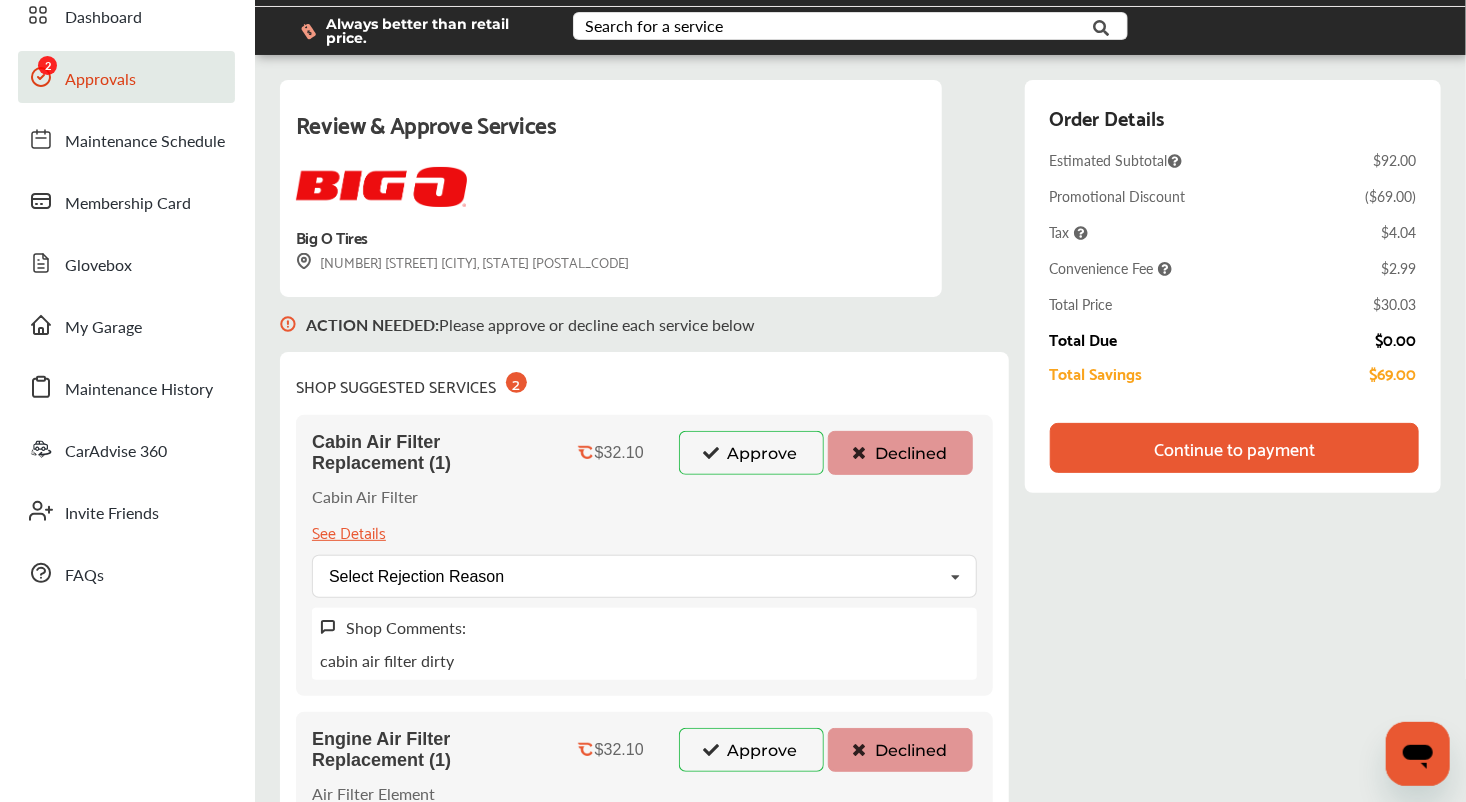 scroll, scrollTop: 0, scrollLeft: 0, axis: both 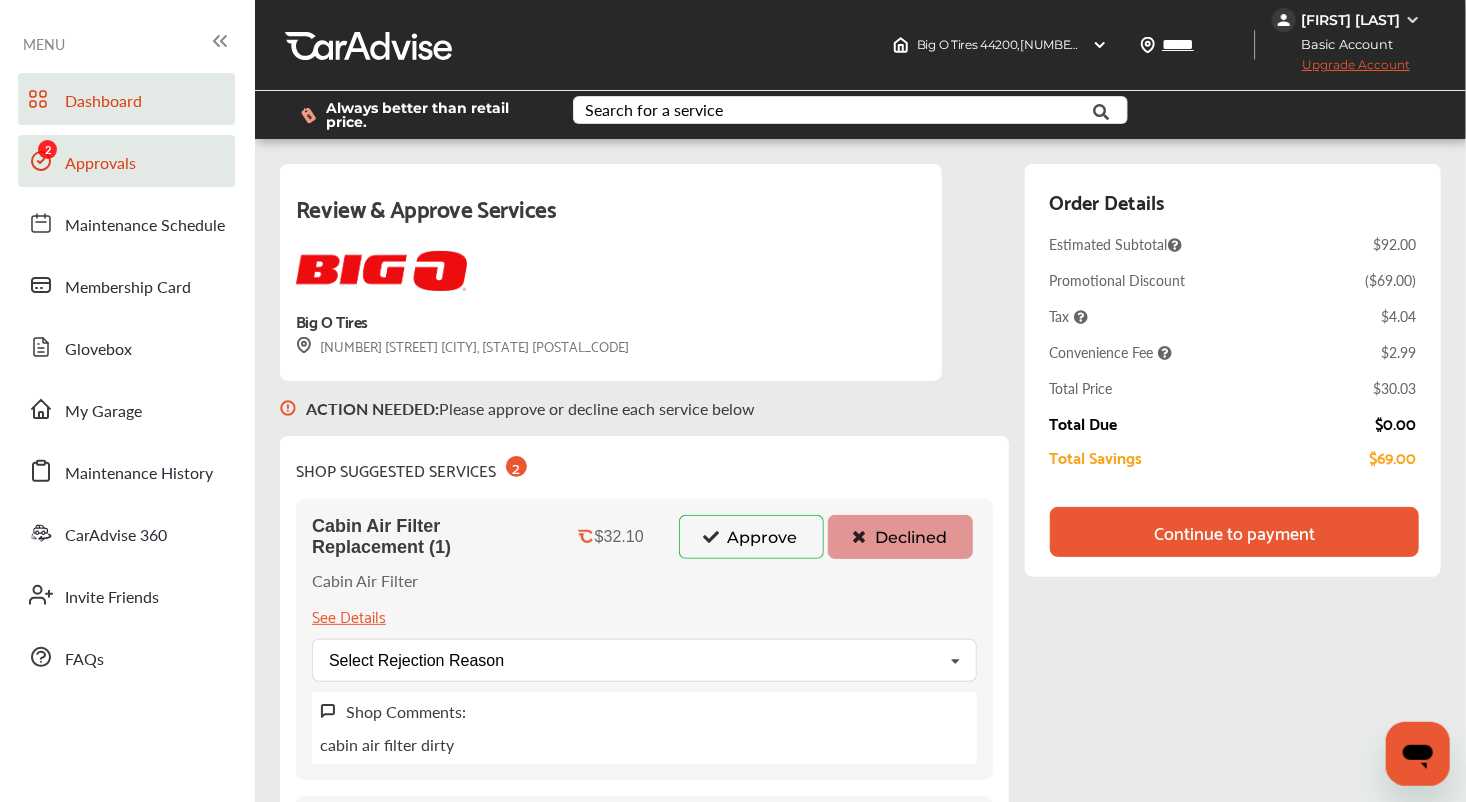 click on "Dashboard" at bounding box center [126, 99] 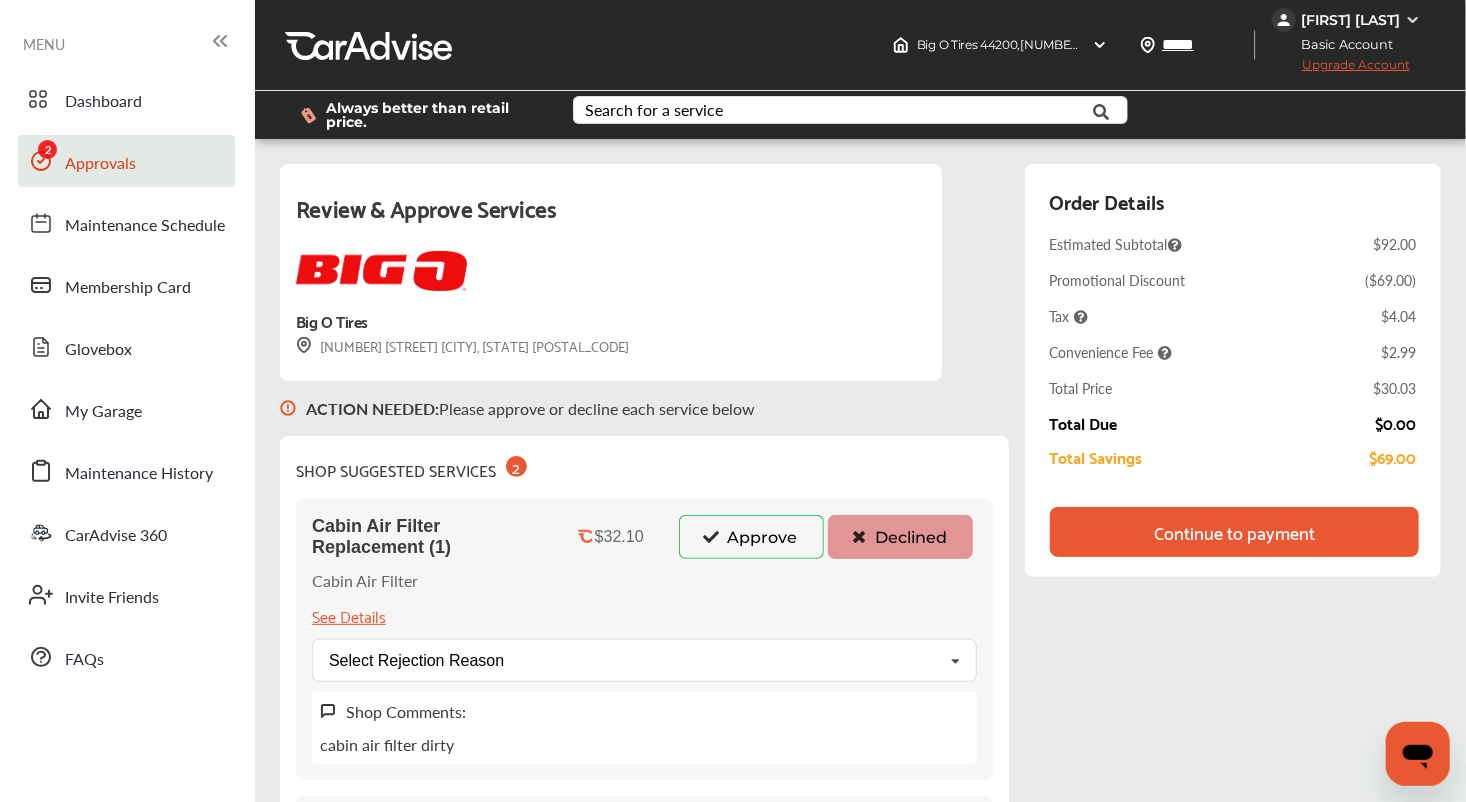 click on "Approvals" at bounding box center [100, 164] 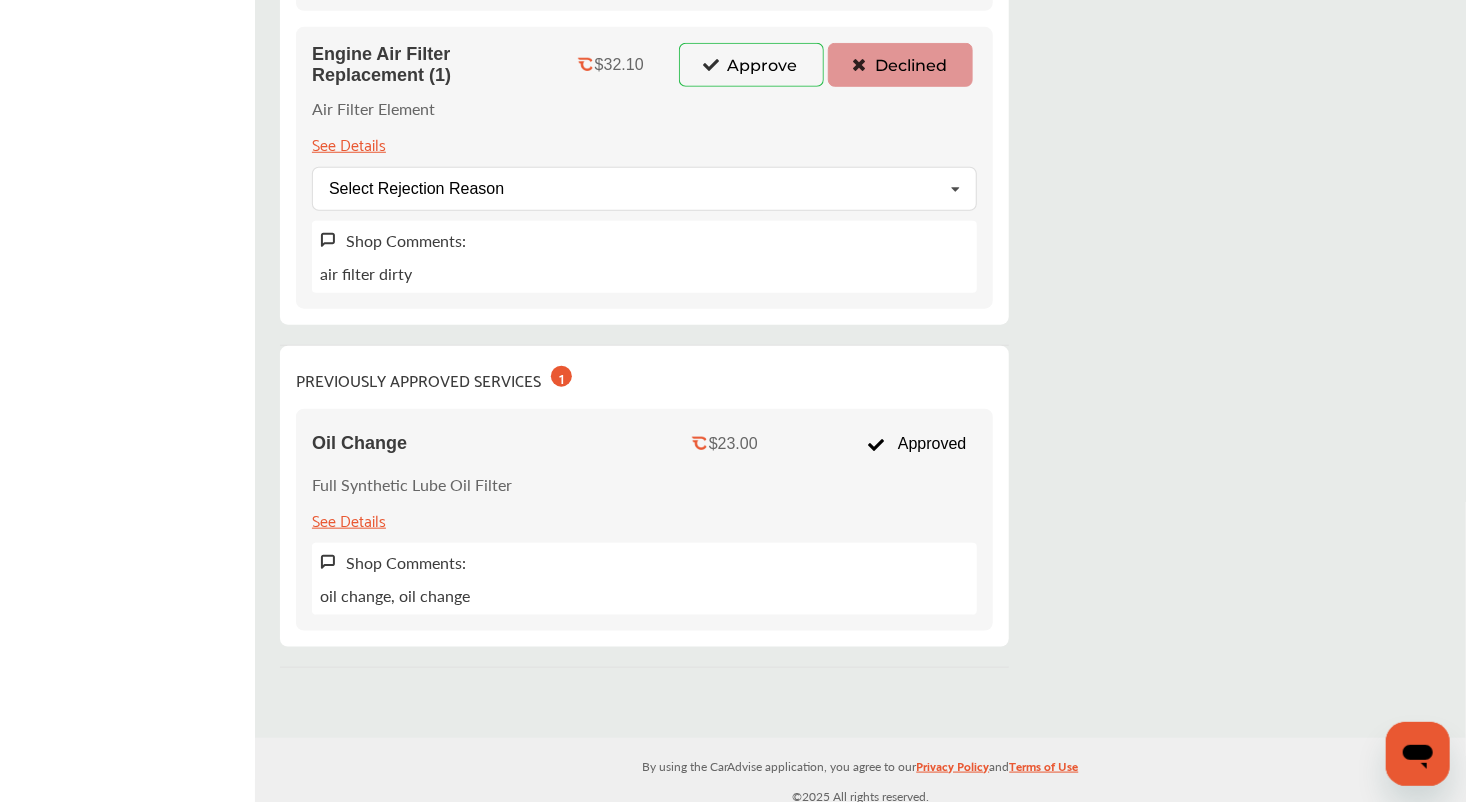 scroll, scrollTop: 0, scrollLeft: 0, axis: both 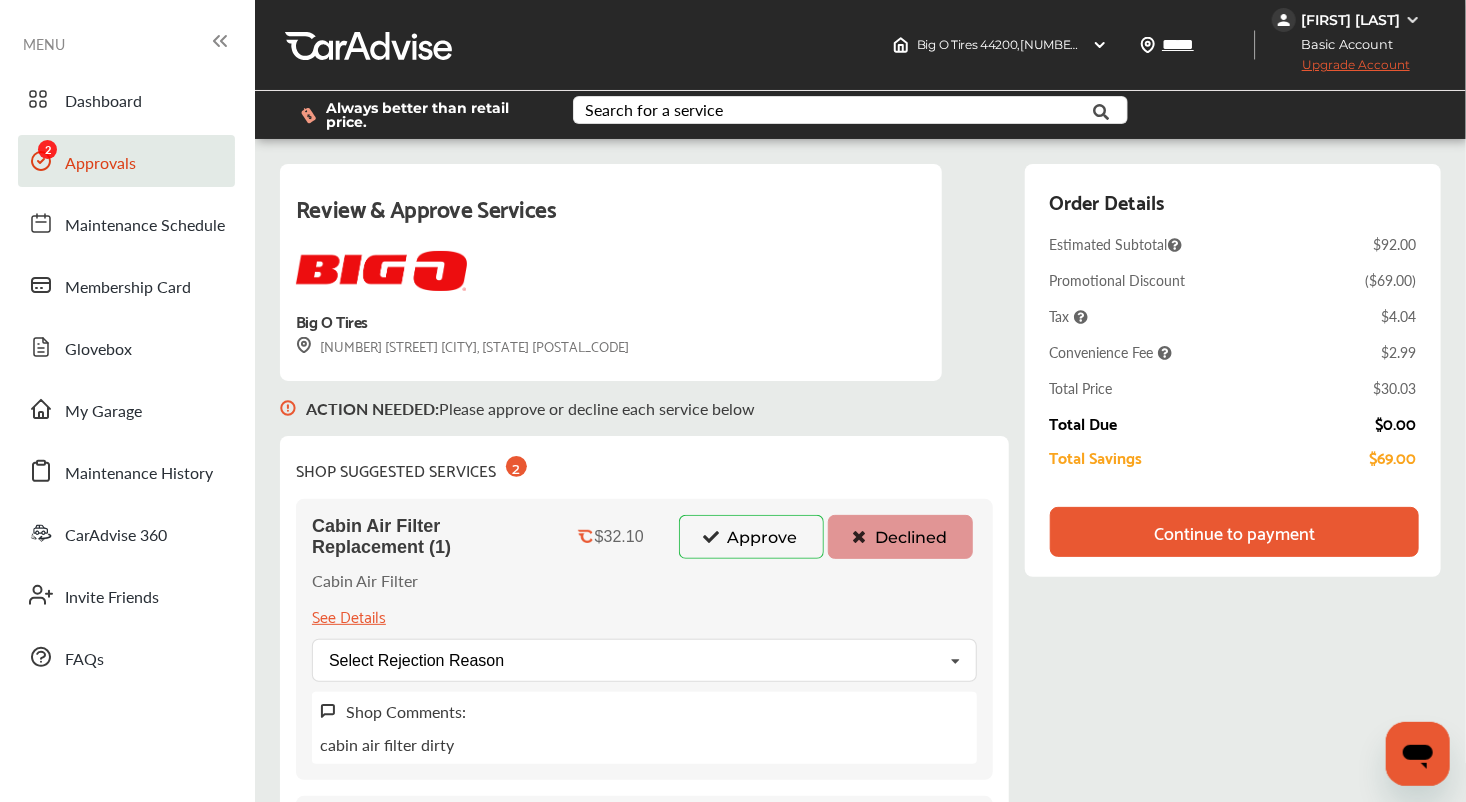 click on "Continue to payment" at bounding box center [1234, 532] 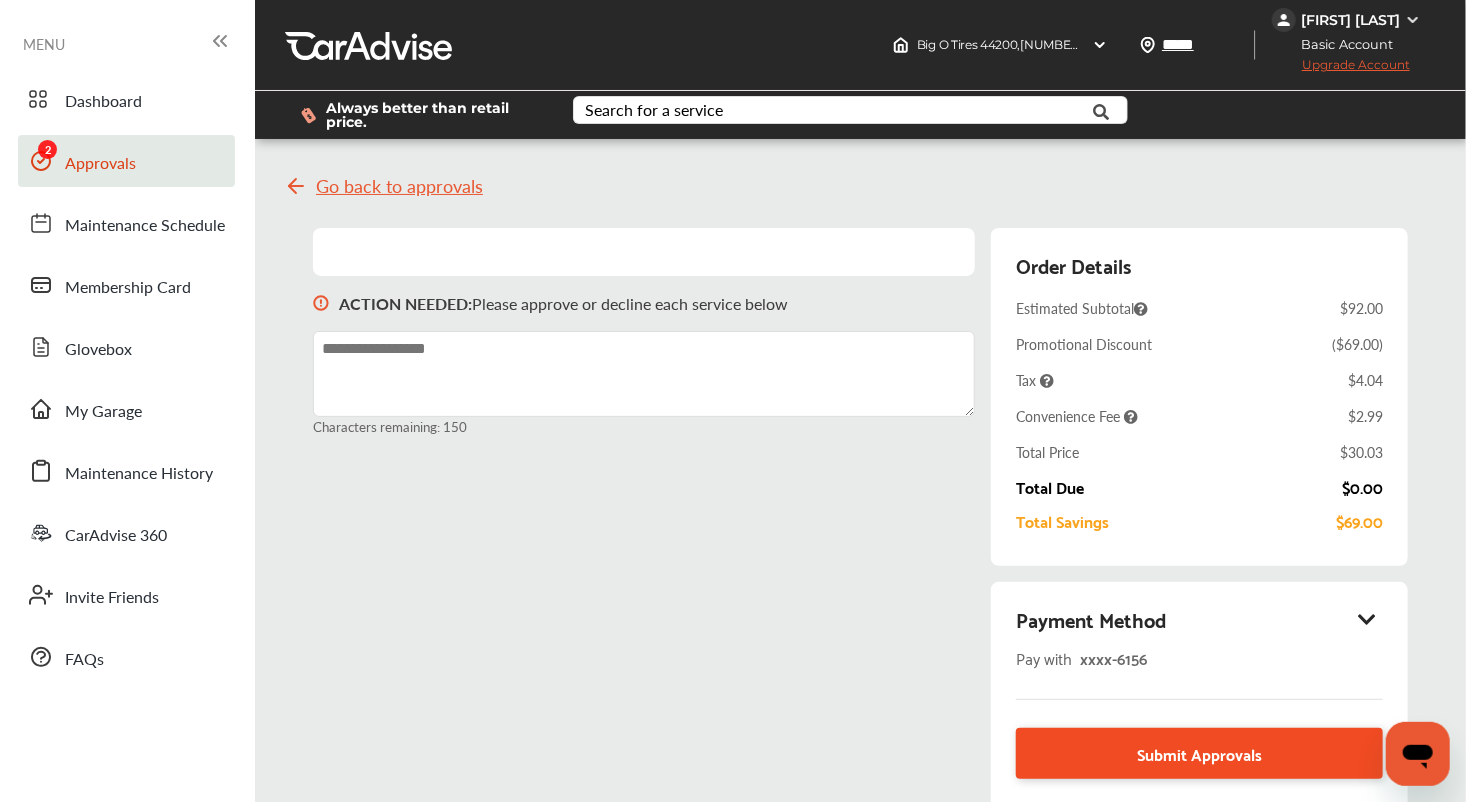 click on "Submit Approvals" at bounding box center [1199, 753] 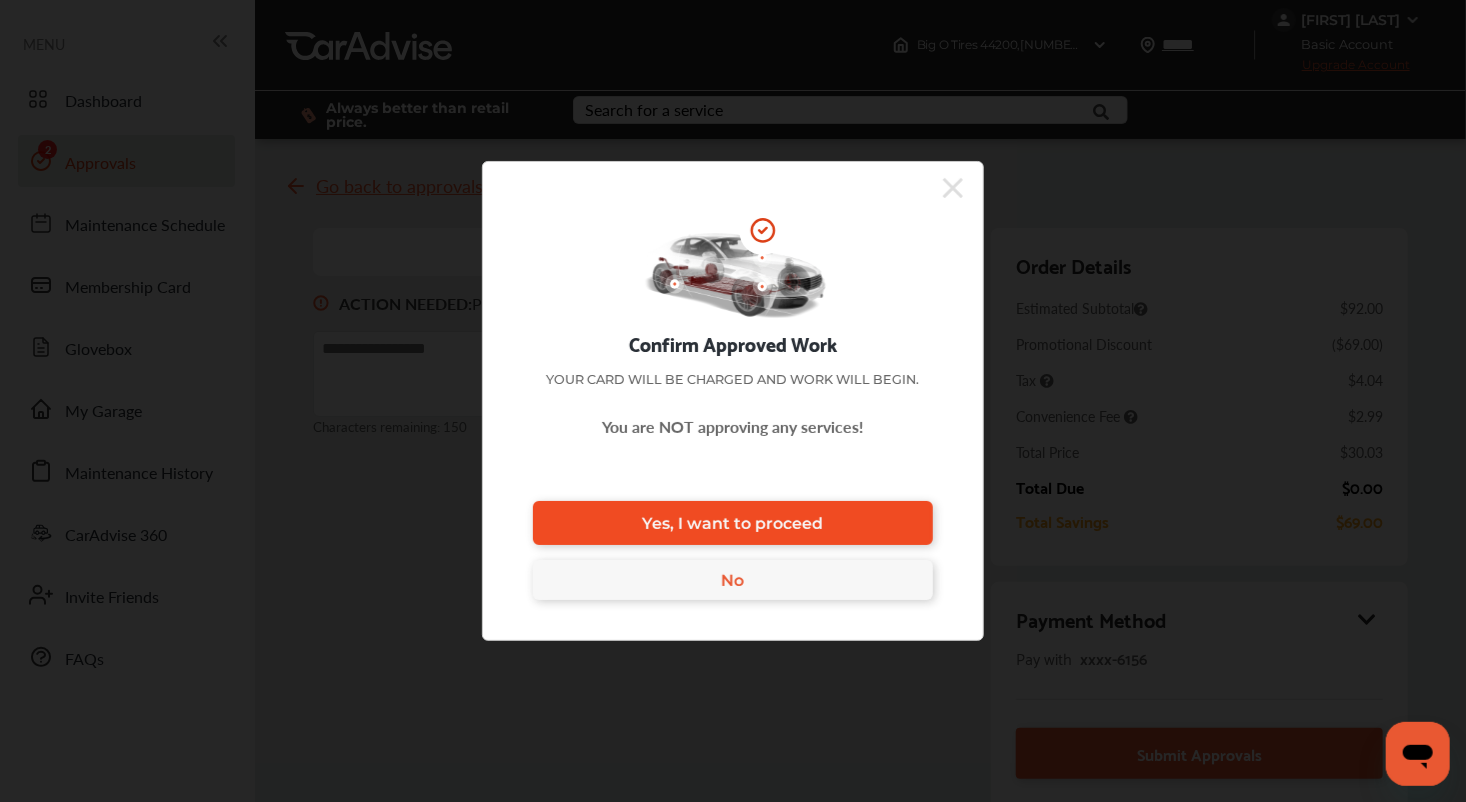 click on "Yes, I want to proceed" at bounding box center [733, 523] 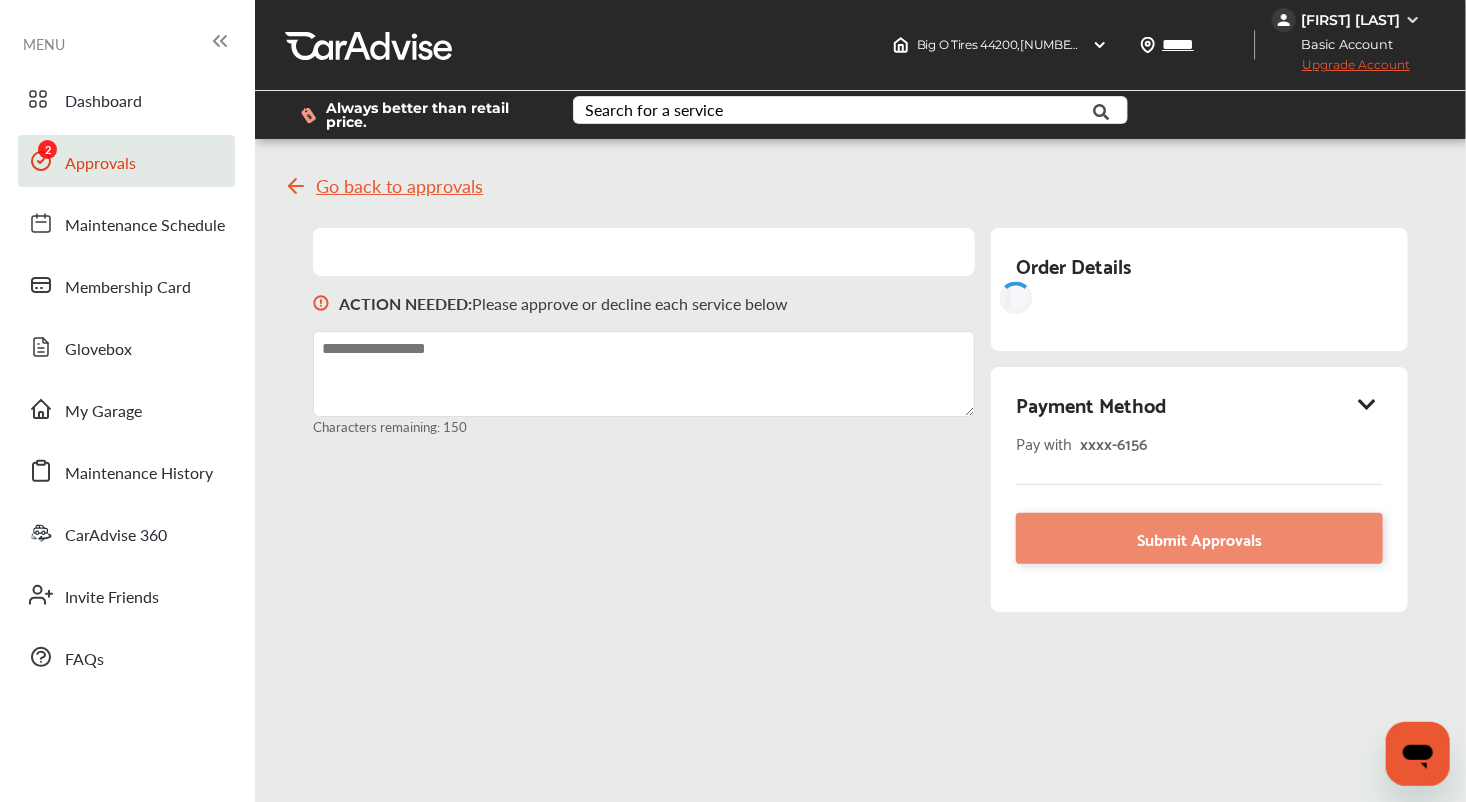 click on "ACTION NEEDED :  Please approve or decline each service below Characters remaining: 150 Order Details Payment Method Pay with  xxxx- 6156 Submit Approvals Total Price $30.03 Submit Approvals" at bounding box center [860, 430] 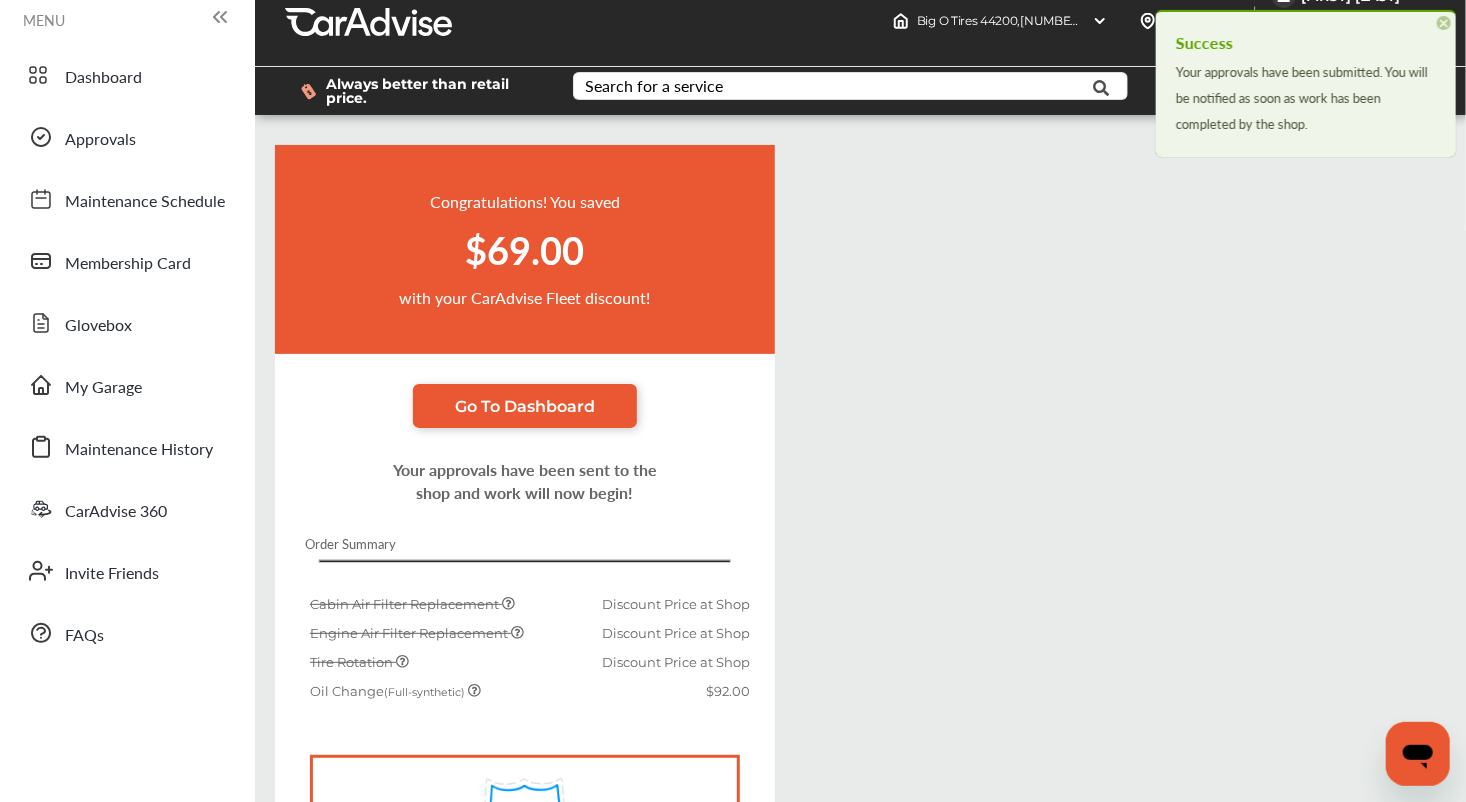 scroll, scrollTop: 22, scrollLeft: 0, axis: vertical 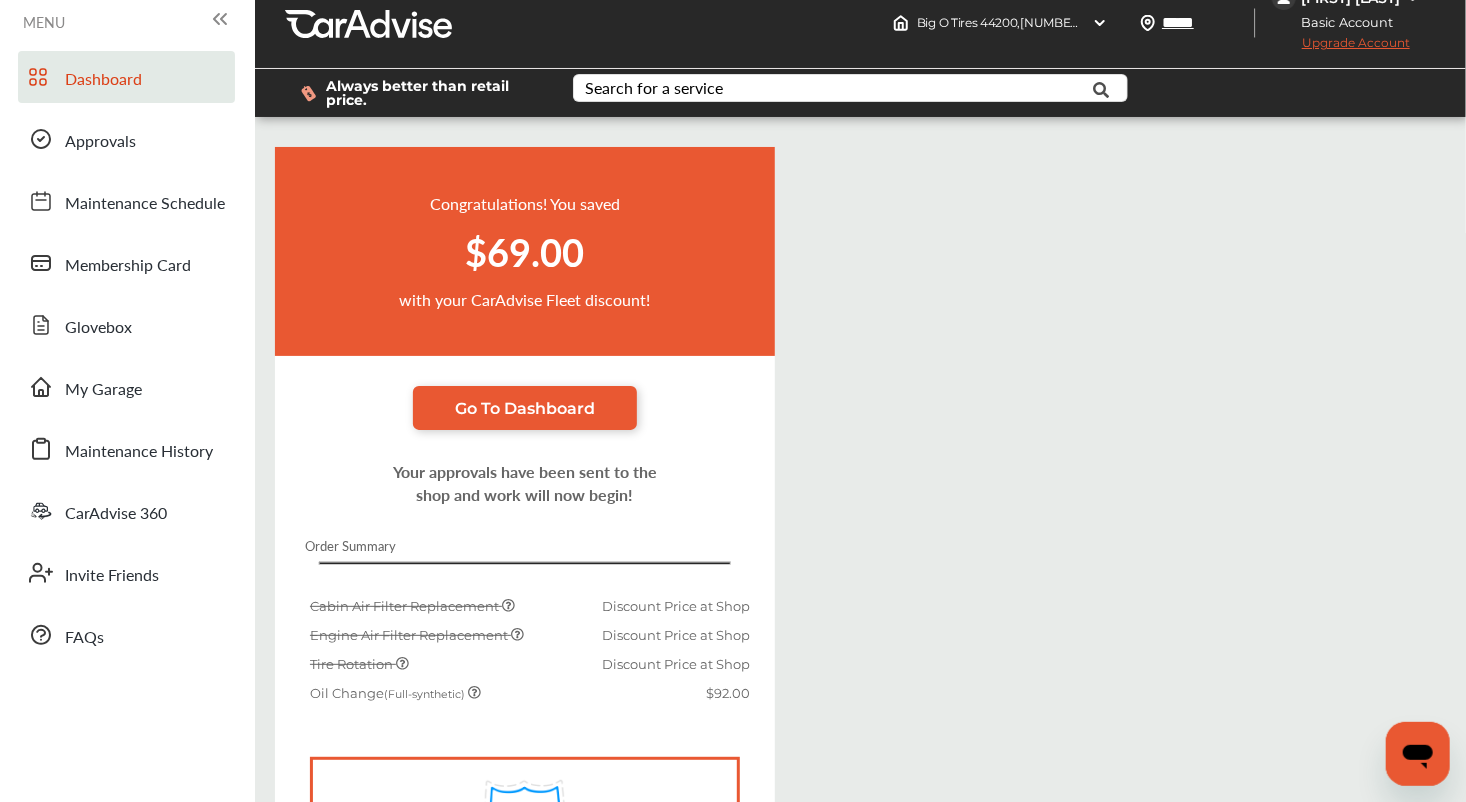 click on "Dashboard" at bounding box center (103, 80) 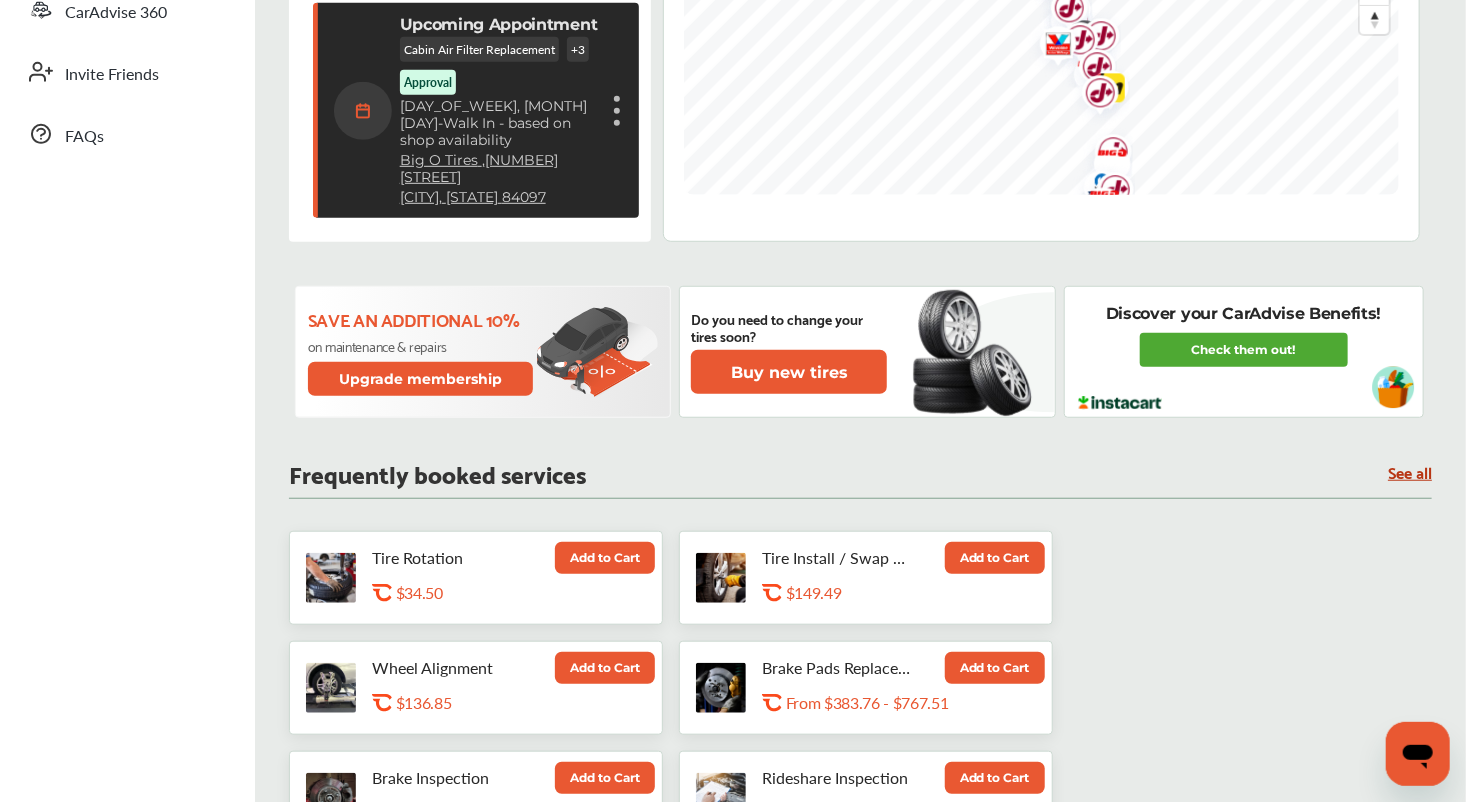scroll, scrollTop: 524, scrollLeft: 0, axis: vertical 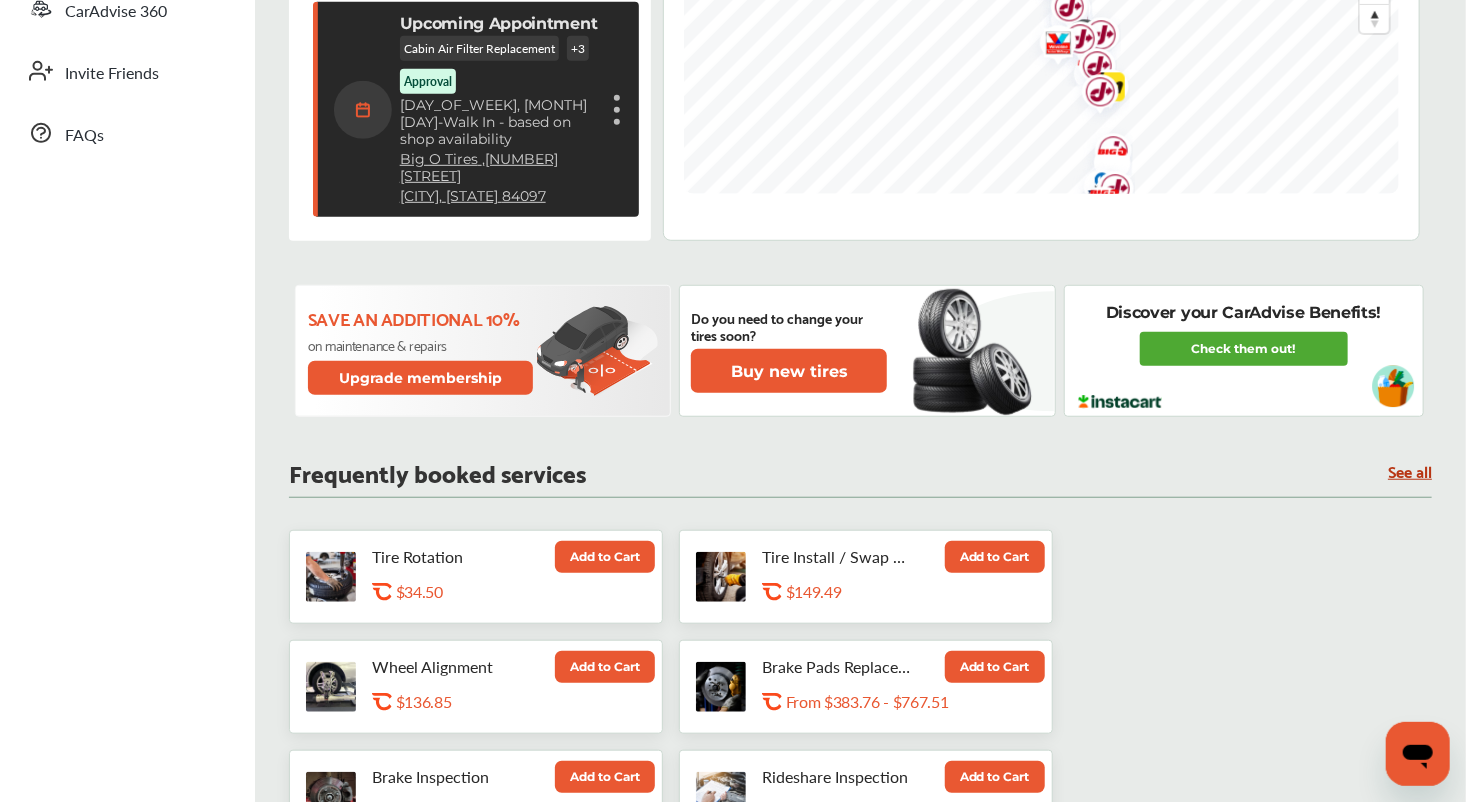 click on "Add to Cart" at bounding box center (605, 557) 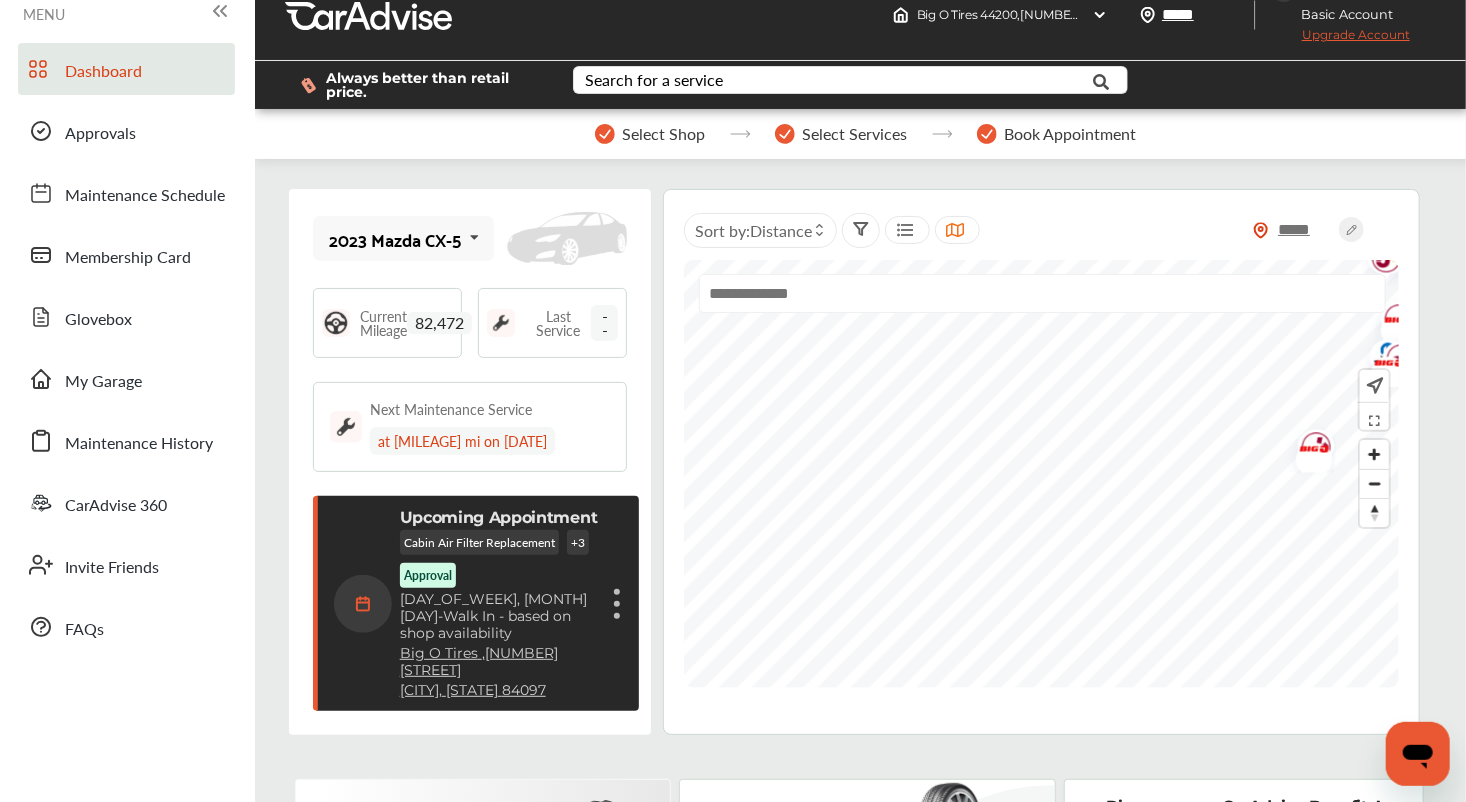 scroll, scrollTop: 0, scrollLeft: 0, axis: both 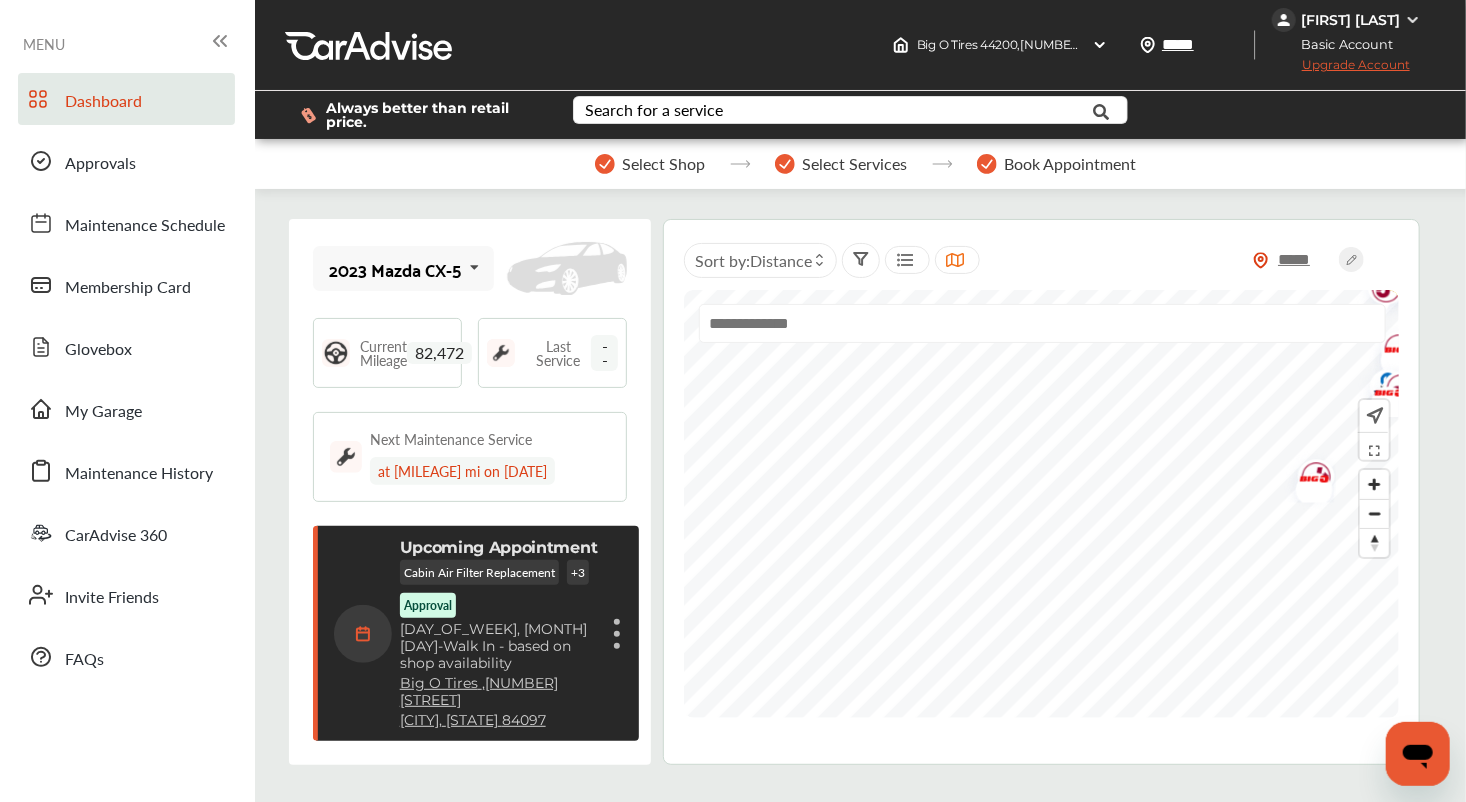 click 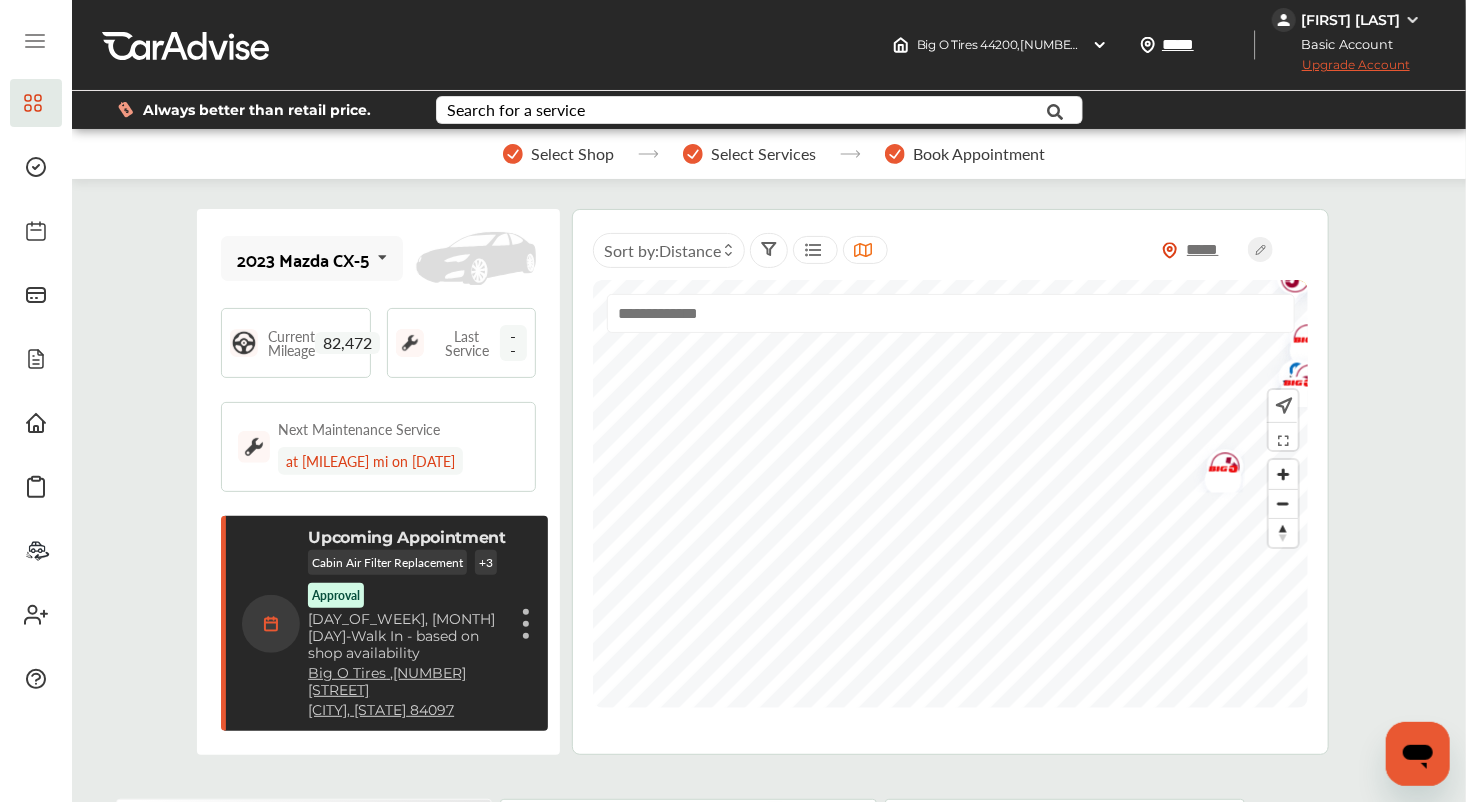 click 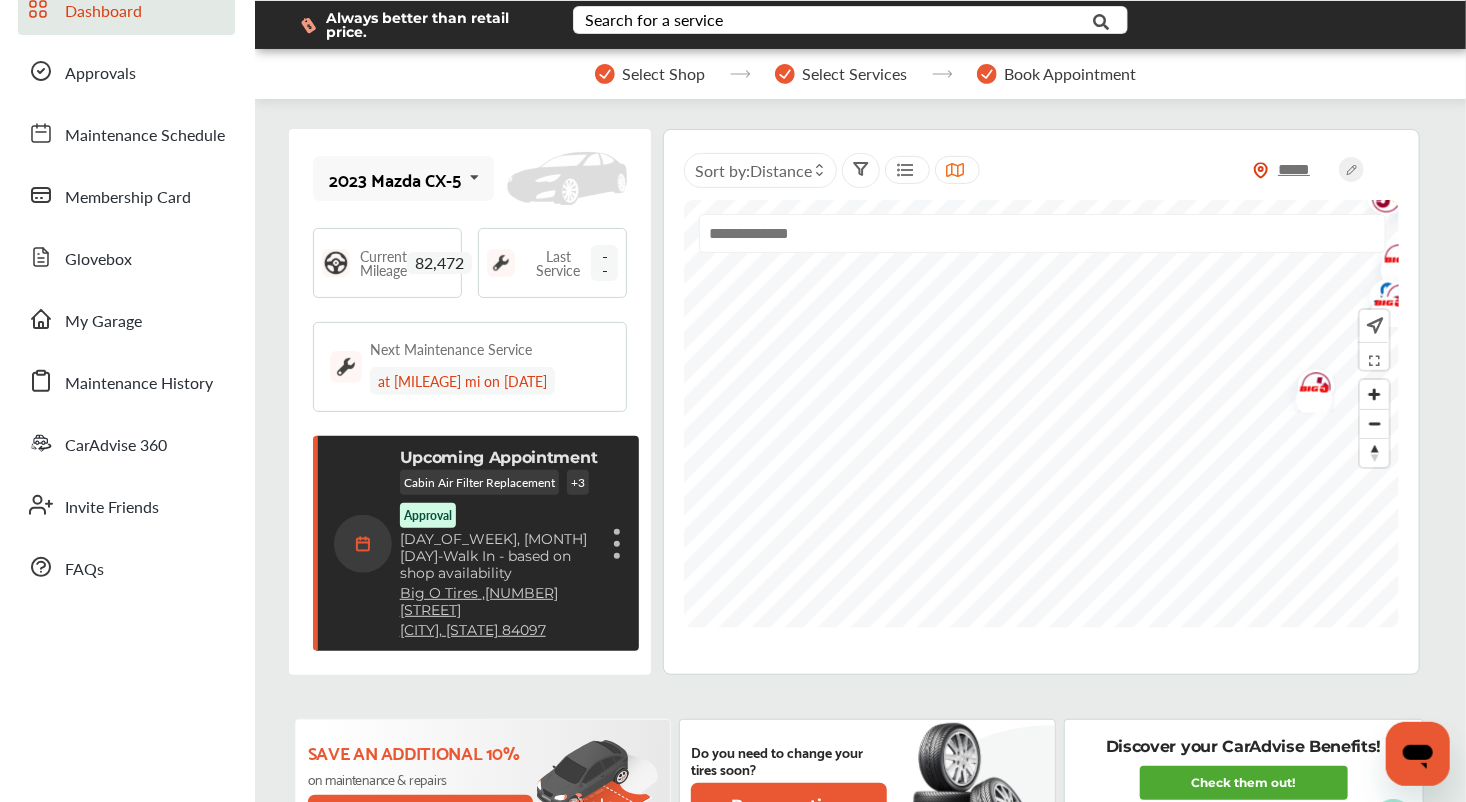 scroll, scrollTop: 0, scrollLeft: 0, axis: both 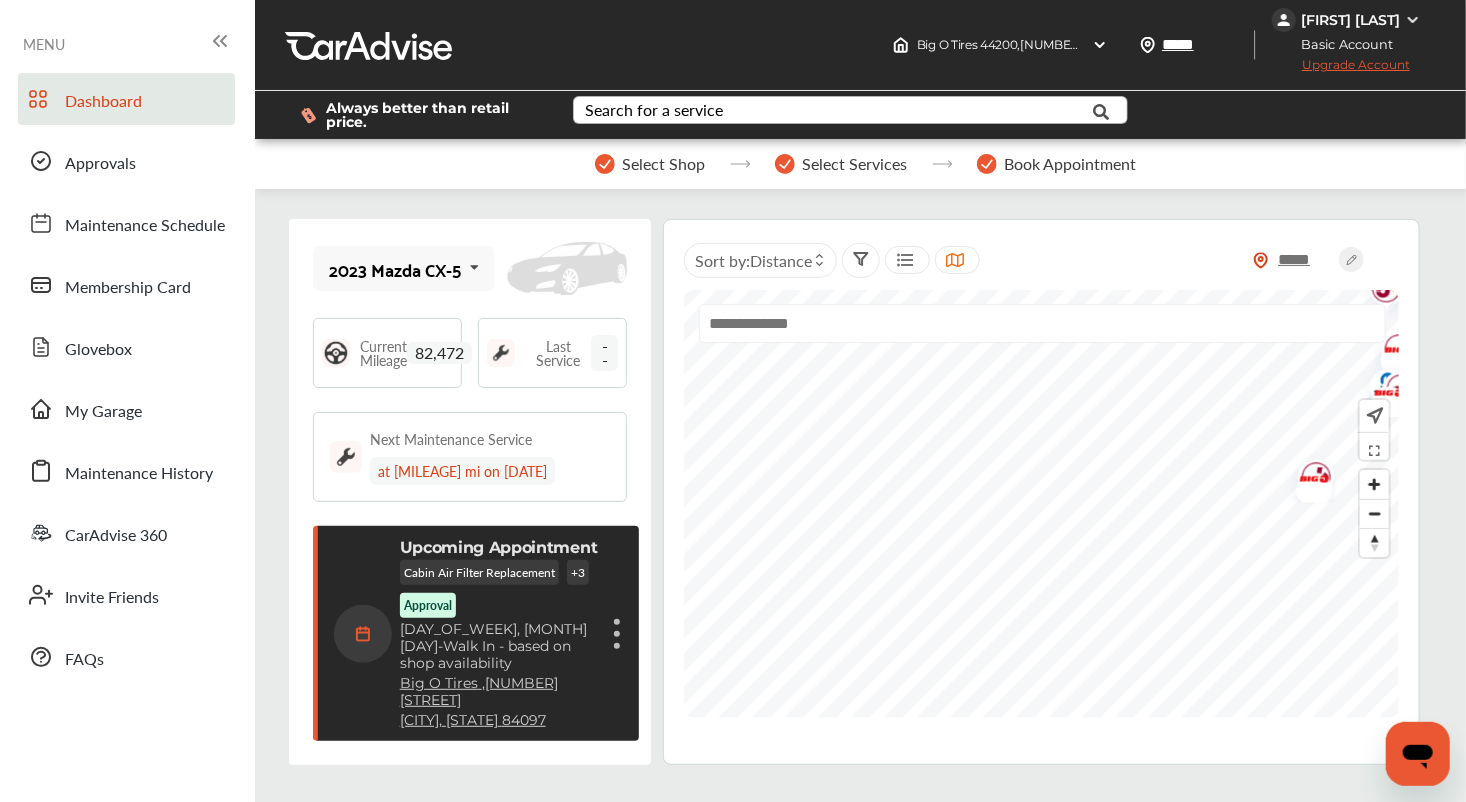 click on "Search for a service" at bounding box center [654, 110] 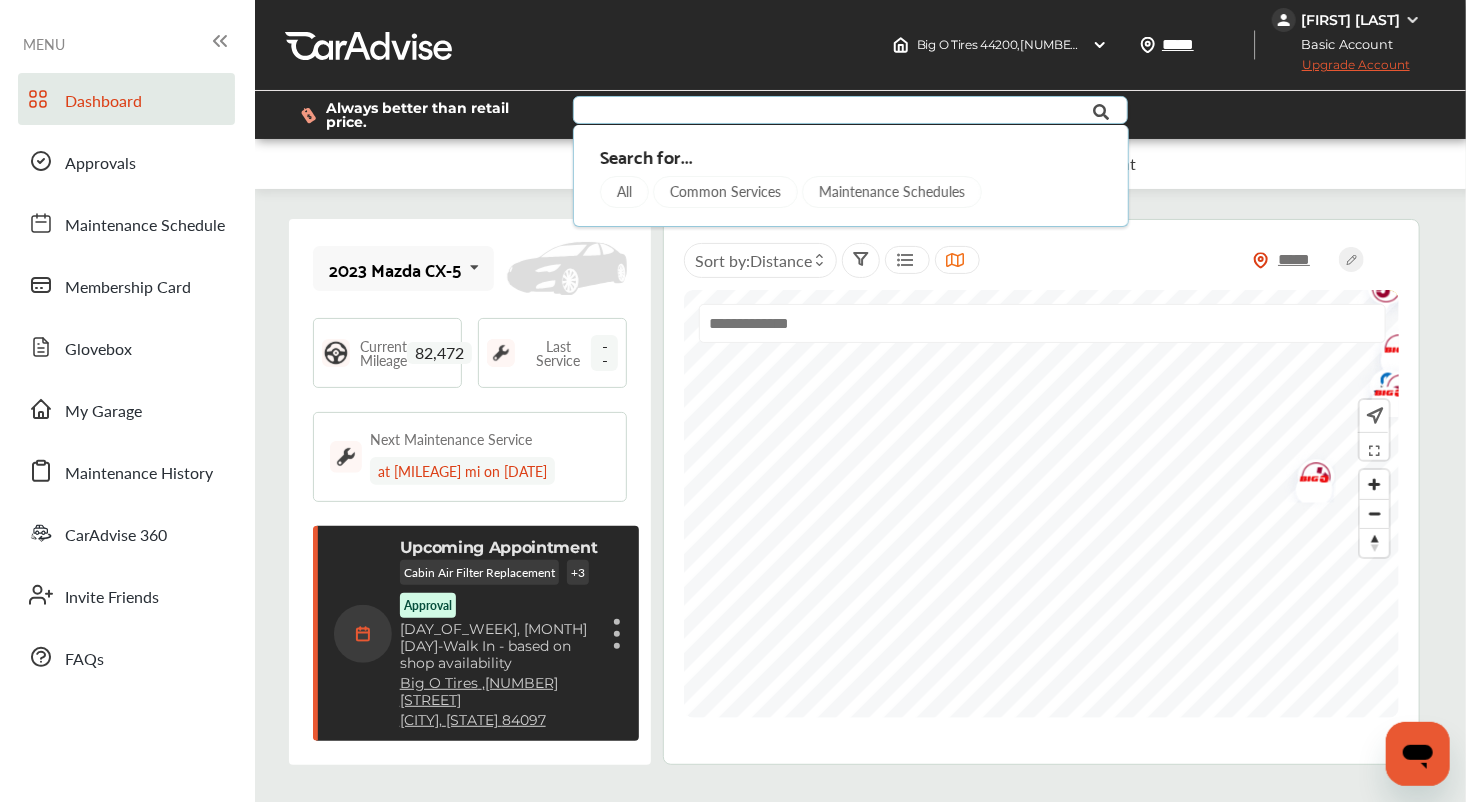 click on "Common Services" at bounding box center (725, 192) 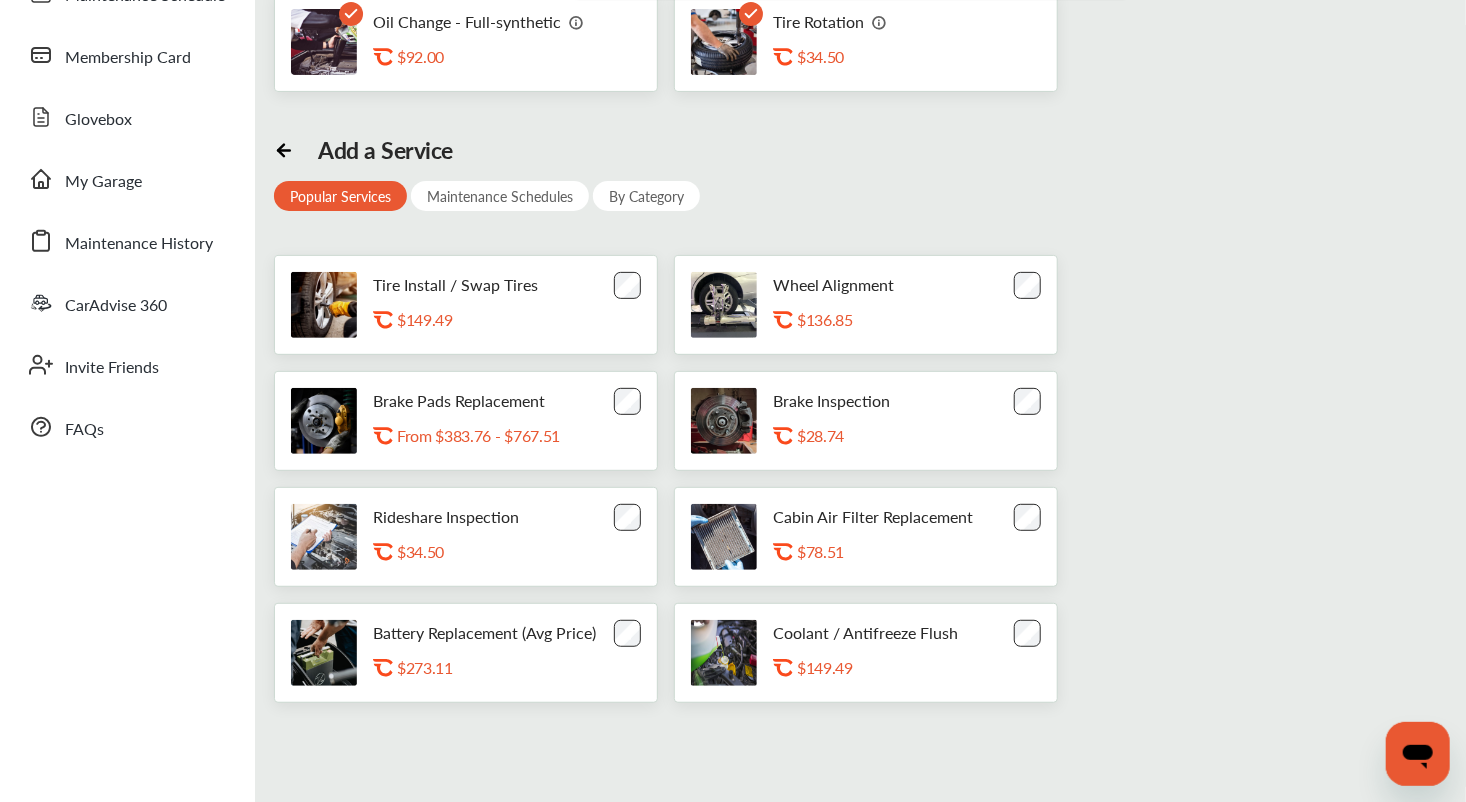 scroll, scrollTop: 232, scrollLeft: 0, axis: vertical 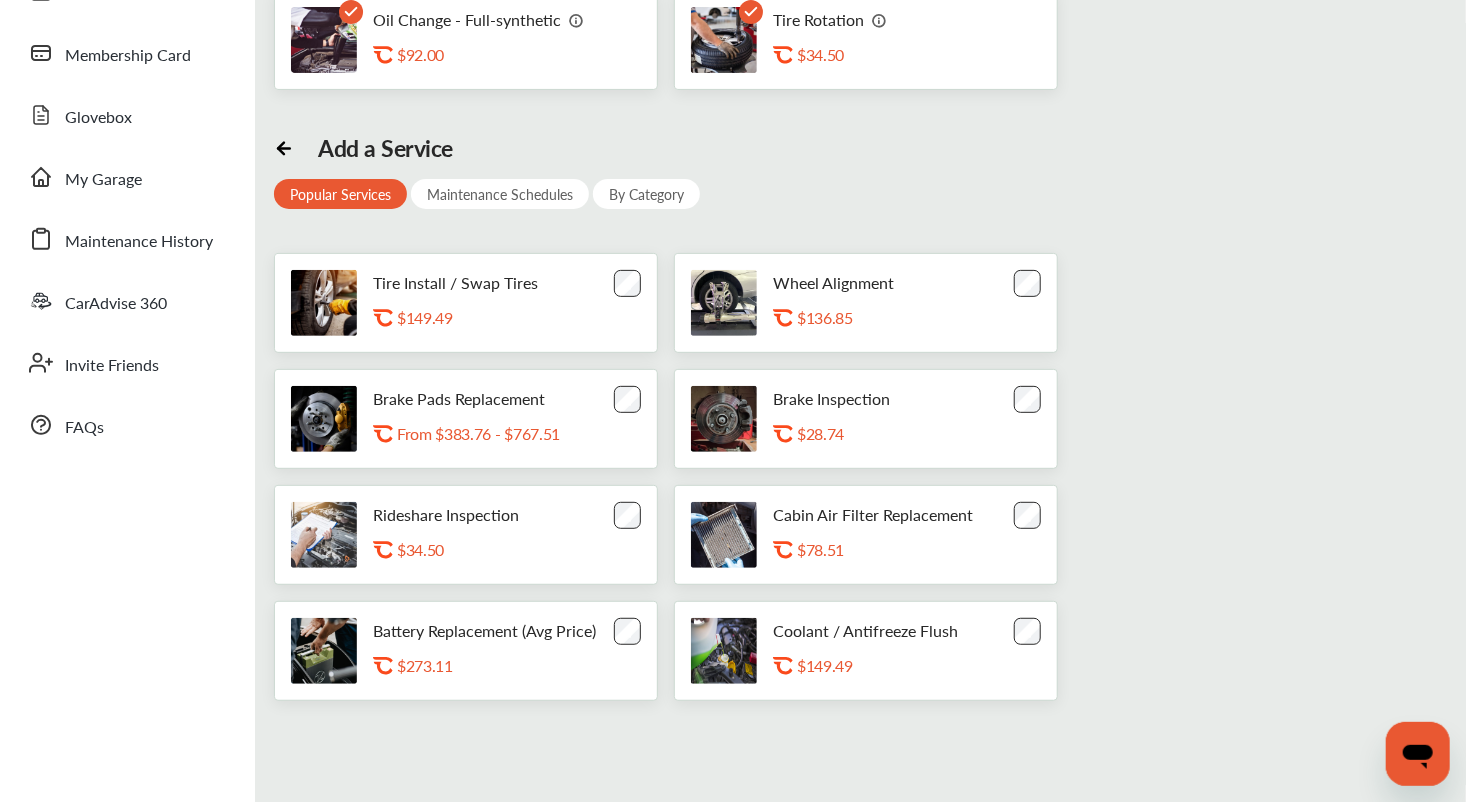 click on "Coolant / Antifreeze Flush
.st0{fill:#FA4A1C;}
$149.49" at bounding box center (885, 651) 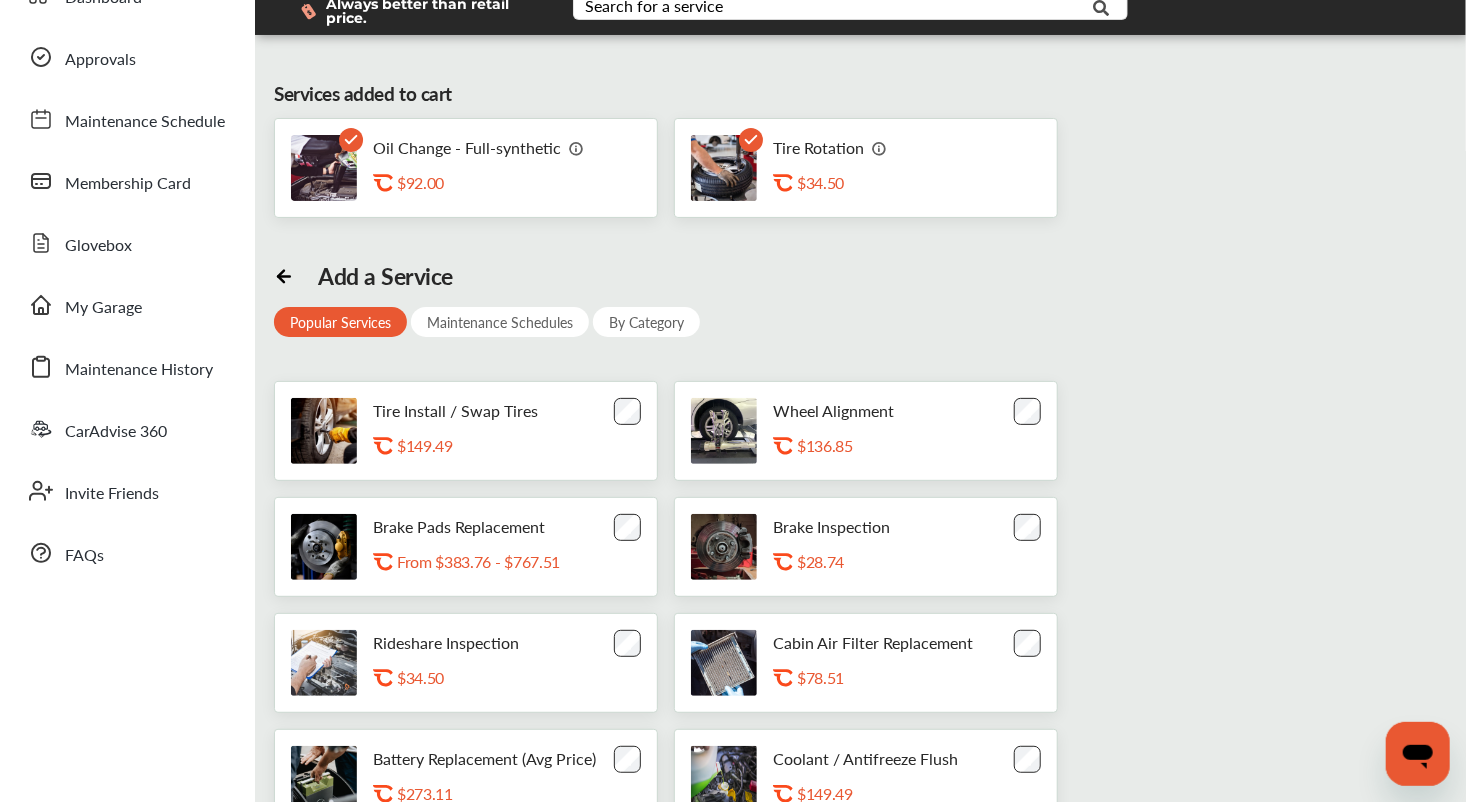 scroll, scrollTop: 112, scrollLeft: 0, axis: vertical 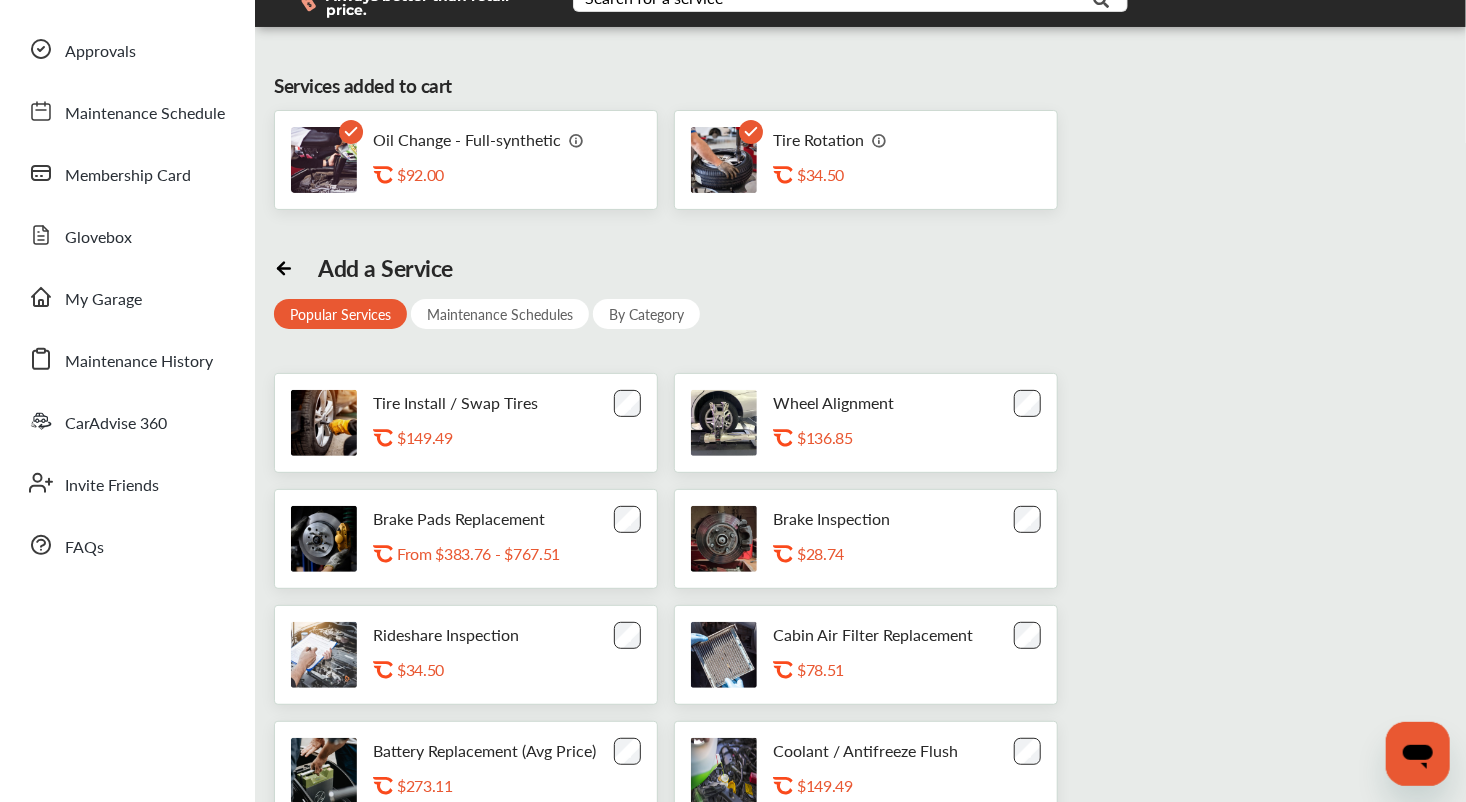 click at bounding box center [880, 140] 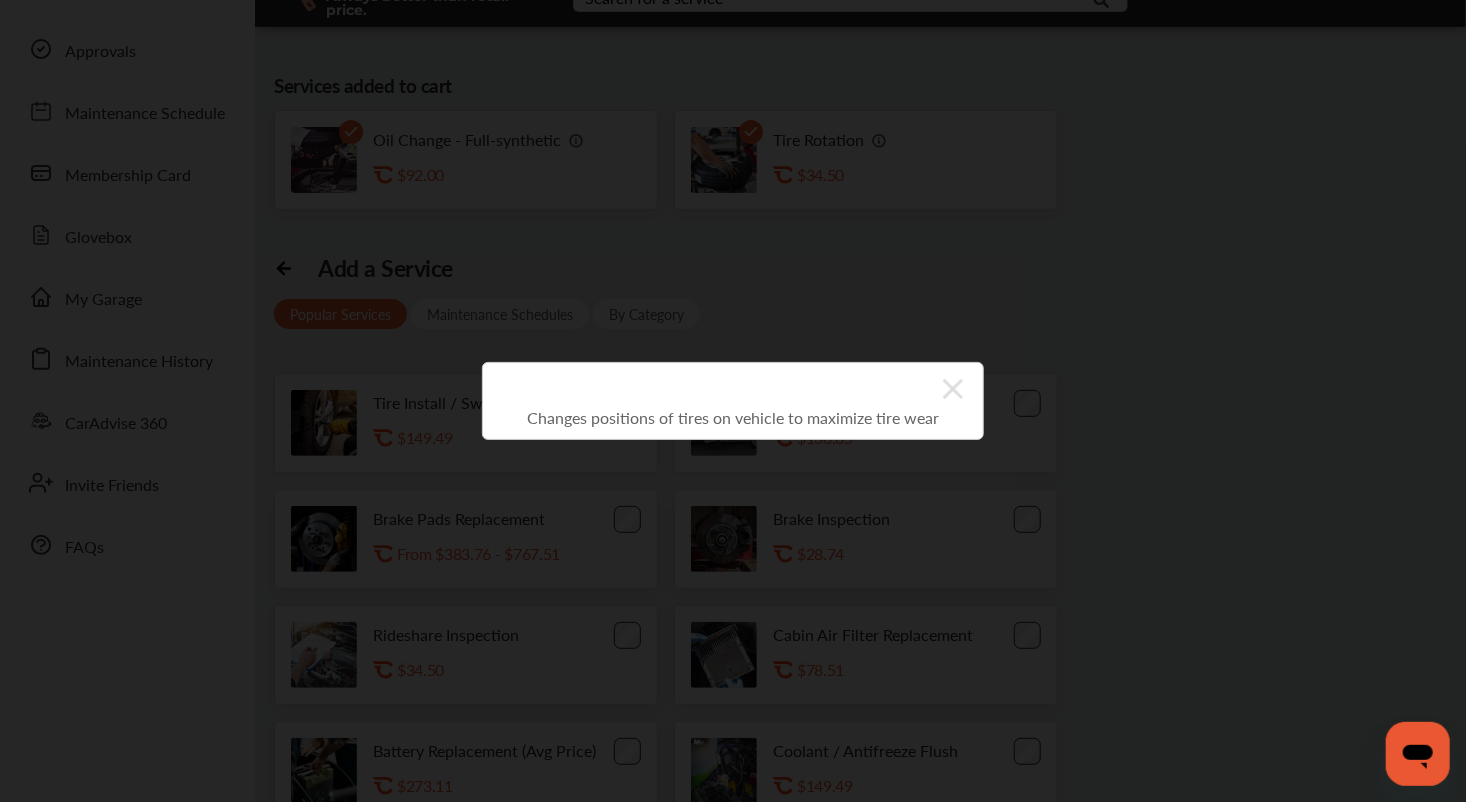 click 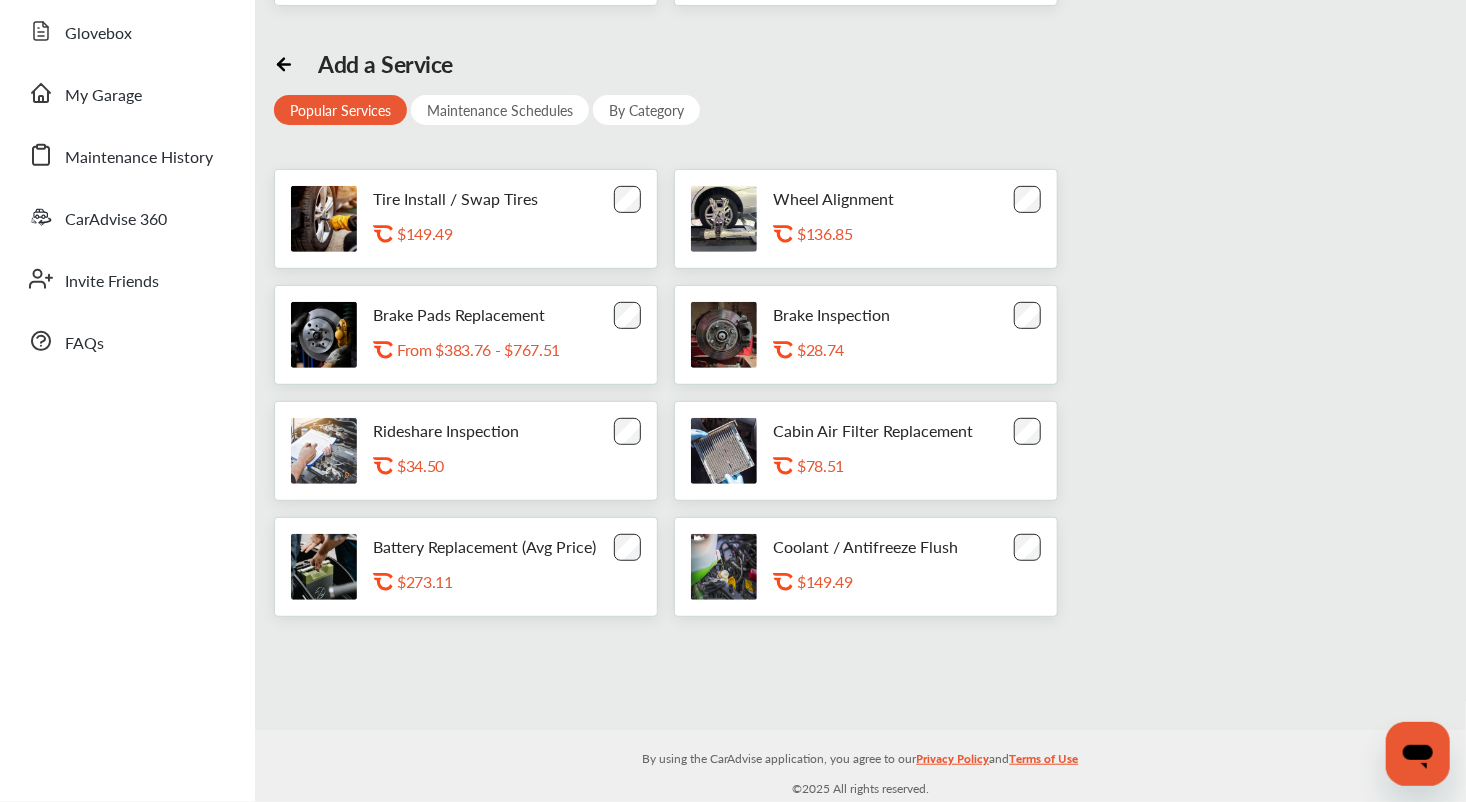 scroll, scrollTop: 0, scrollLeft: 0, axis: both 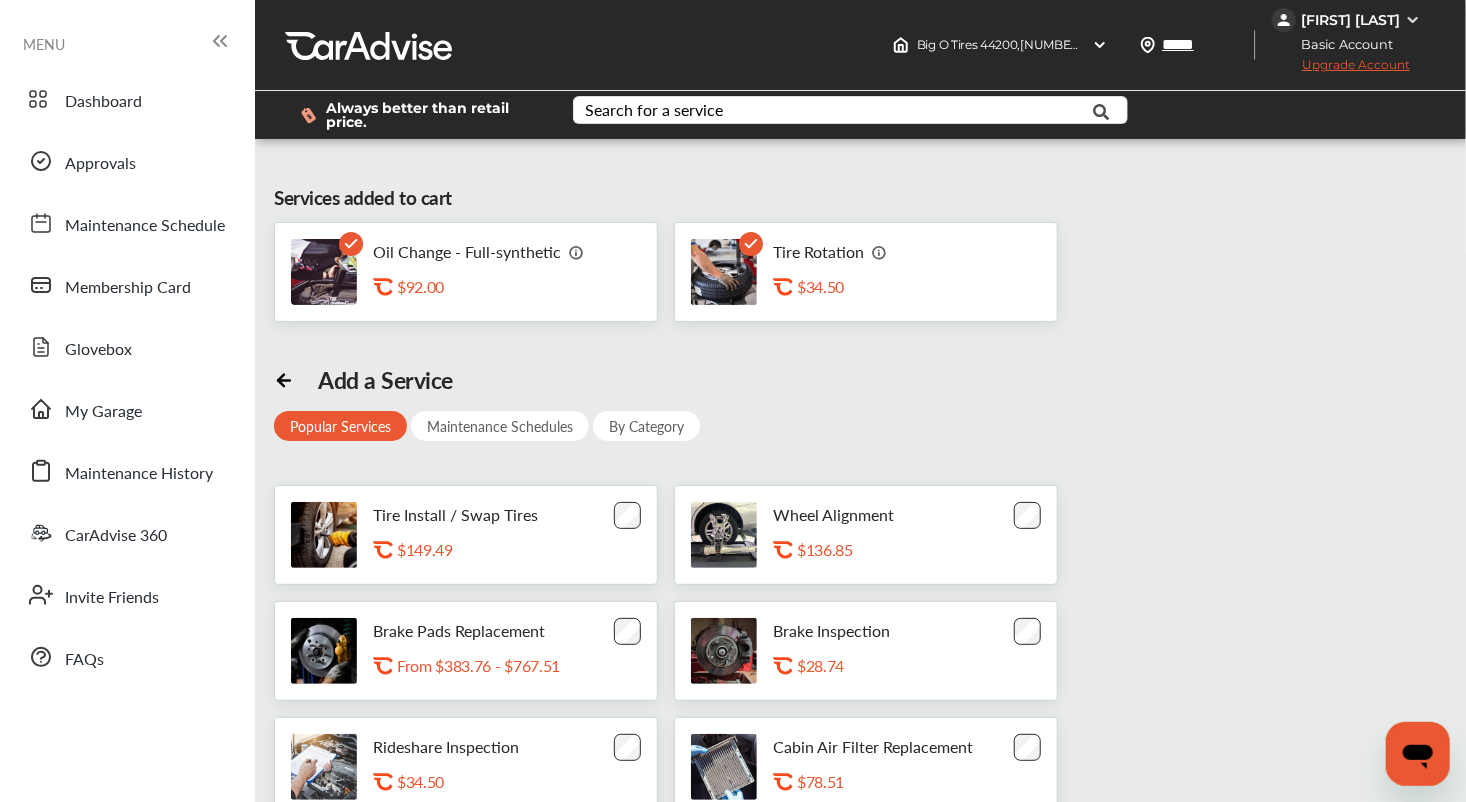 click 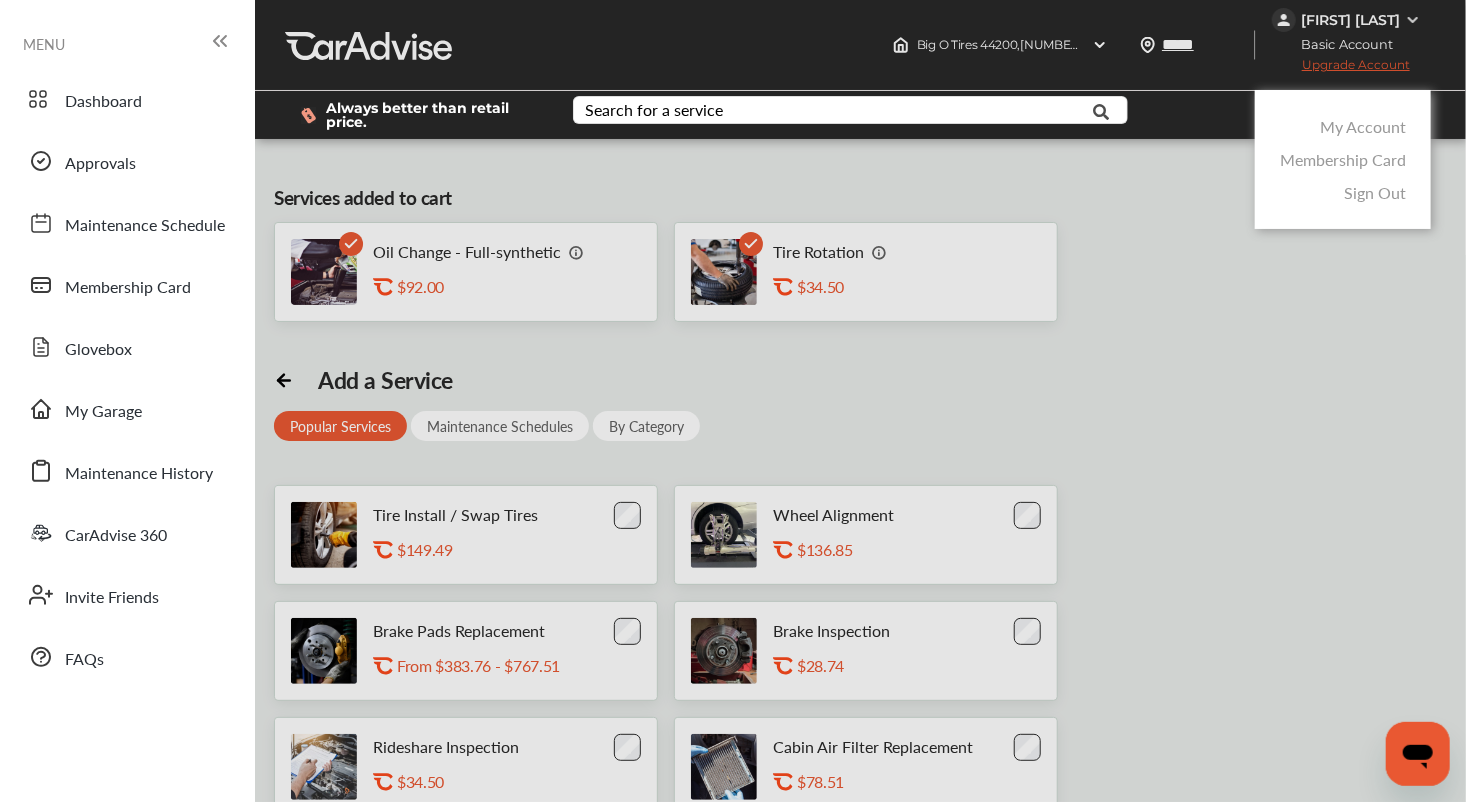click at bounding box center (733, 451) 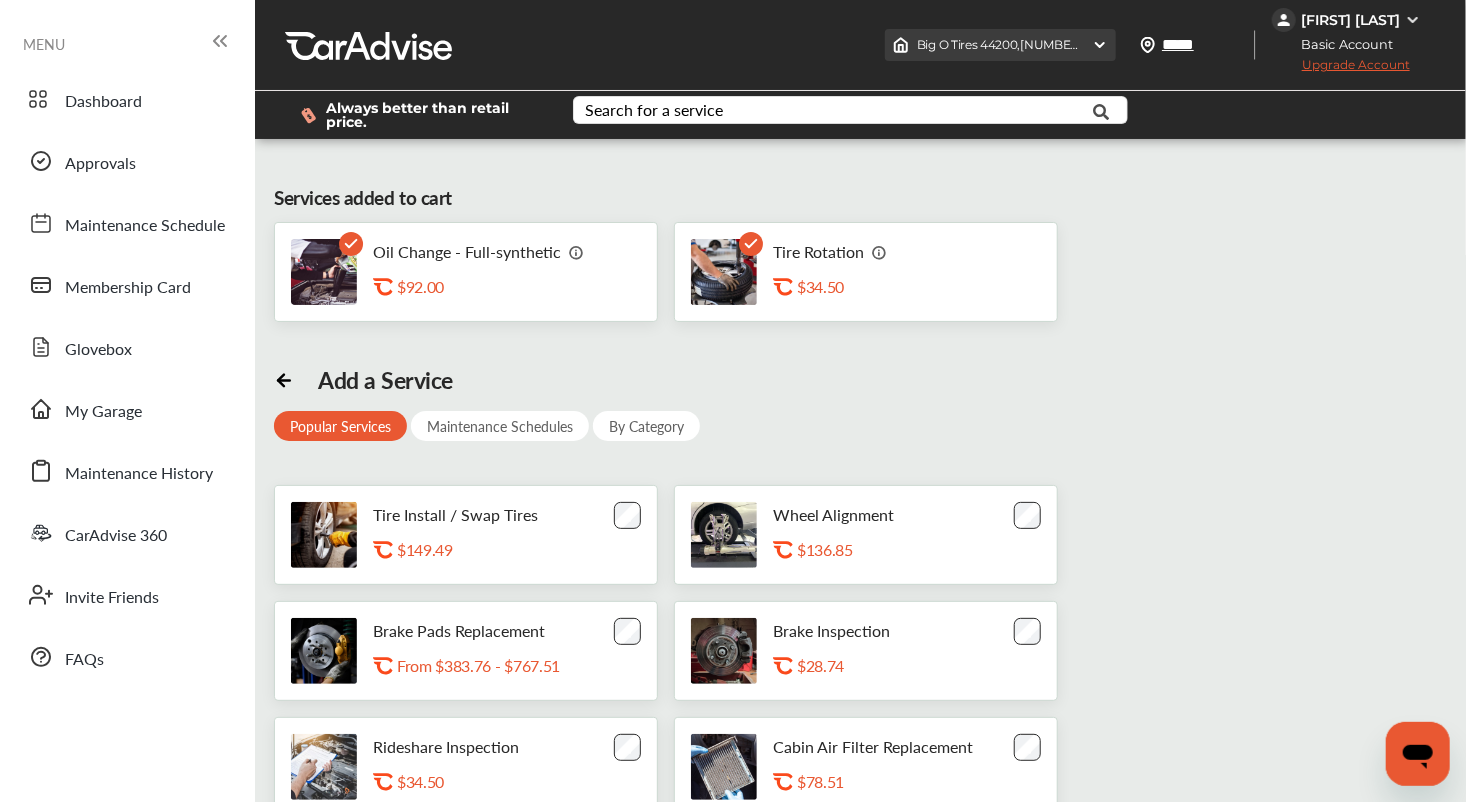 click at bounding box center [1100, 45] 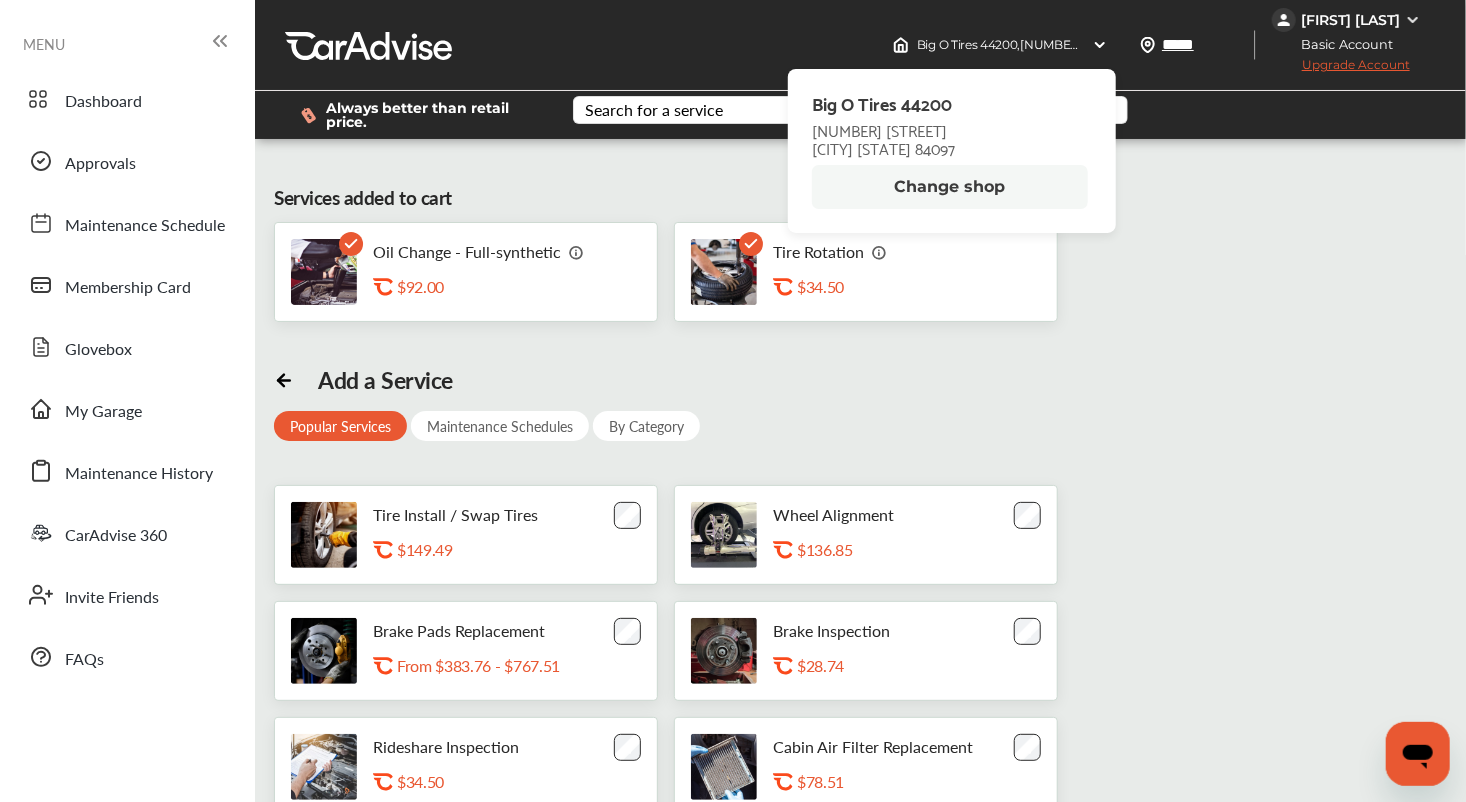 click on "Services added to cart
Oil Change - Full-synthetic
.st0{fill:#FA4A1C;}
$92.00
Tire Rotation
.st0{fill:#FA4A1C;}
$34.50" at bounding box center [860, 253] 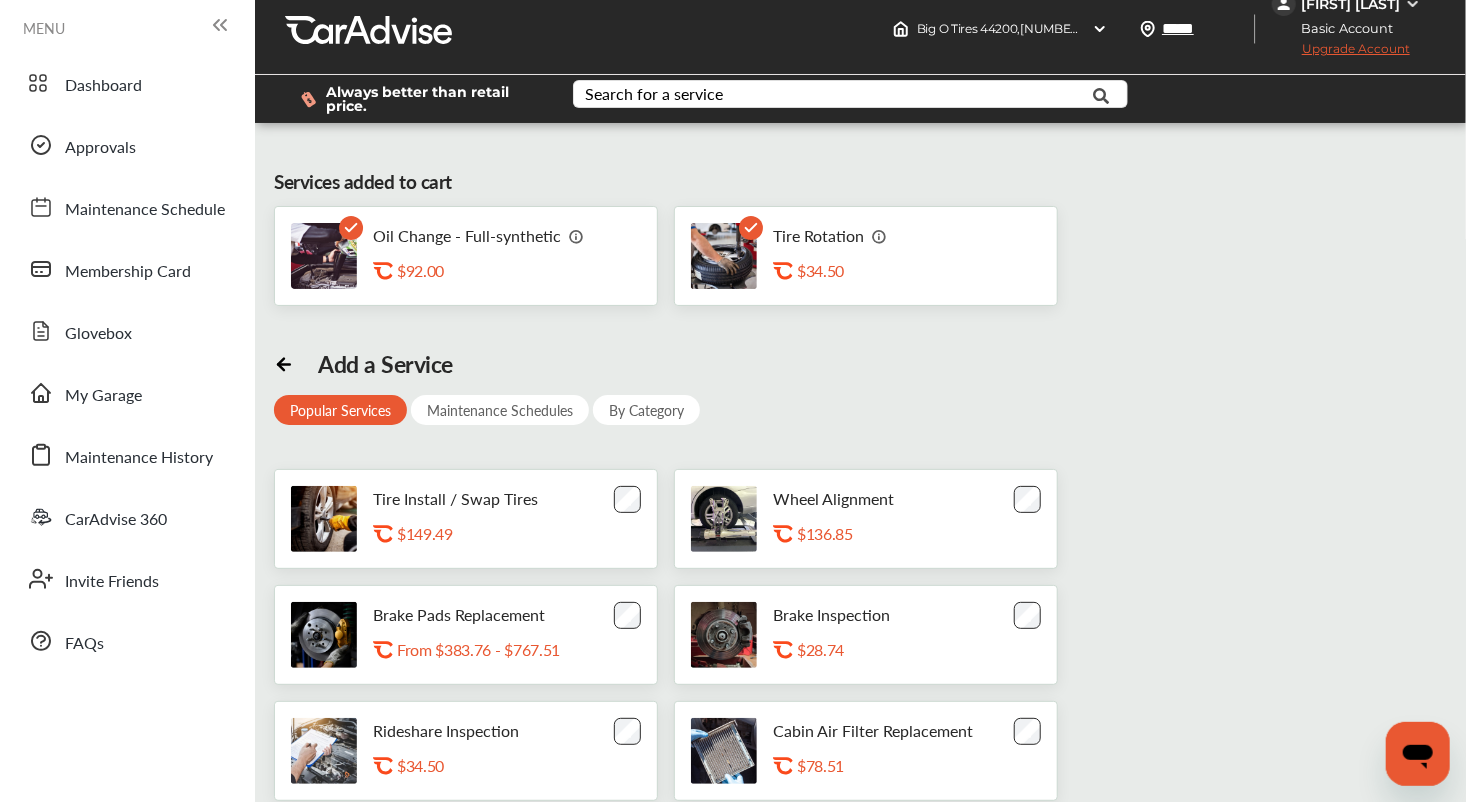 scroll, scrollTop: 10, scrollLeft: 0, axis: vertical 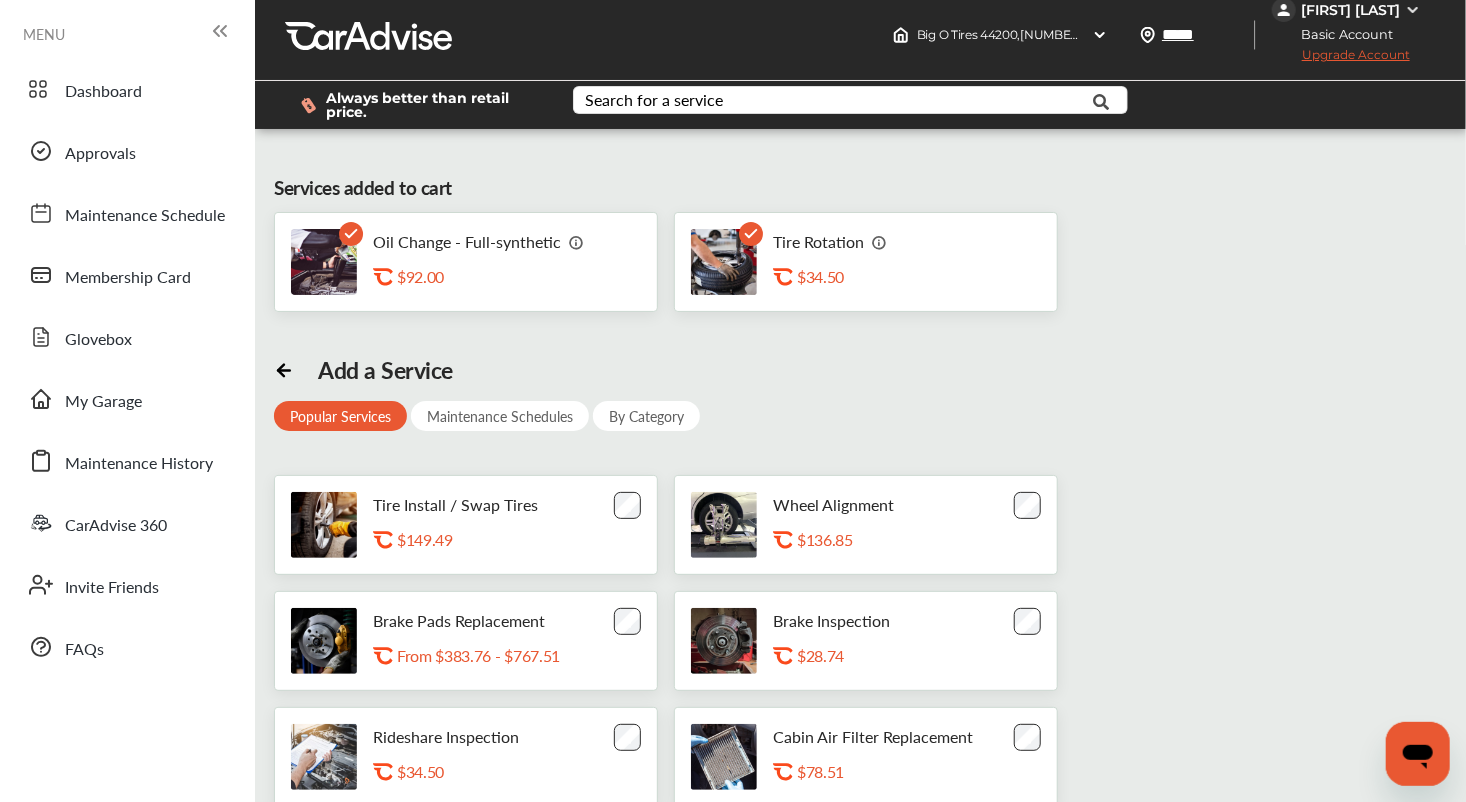 click 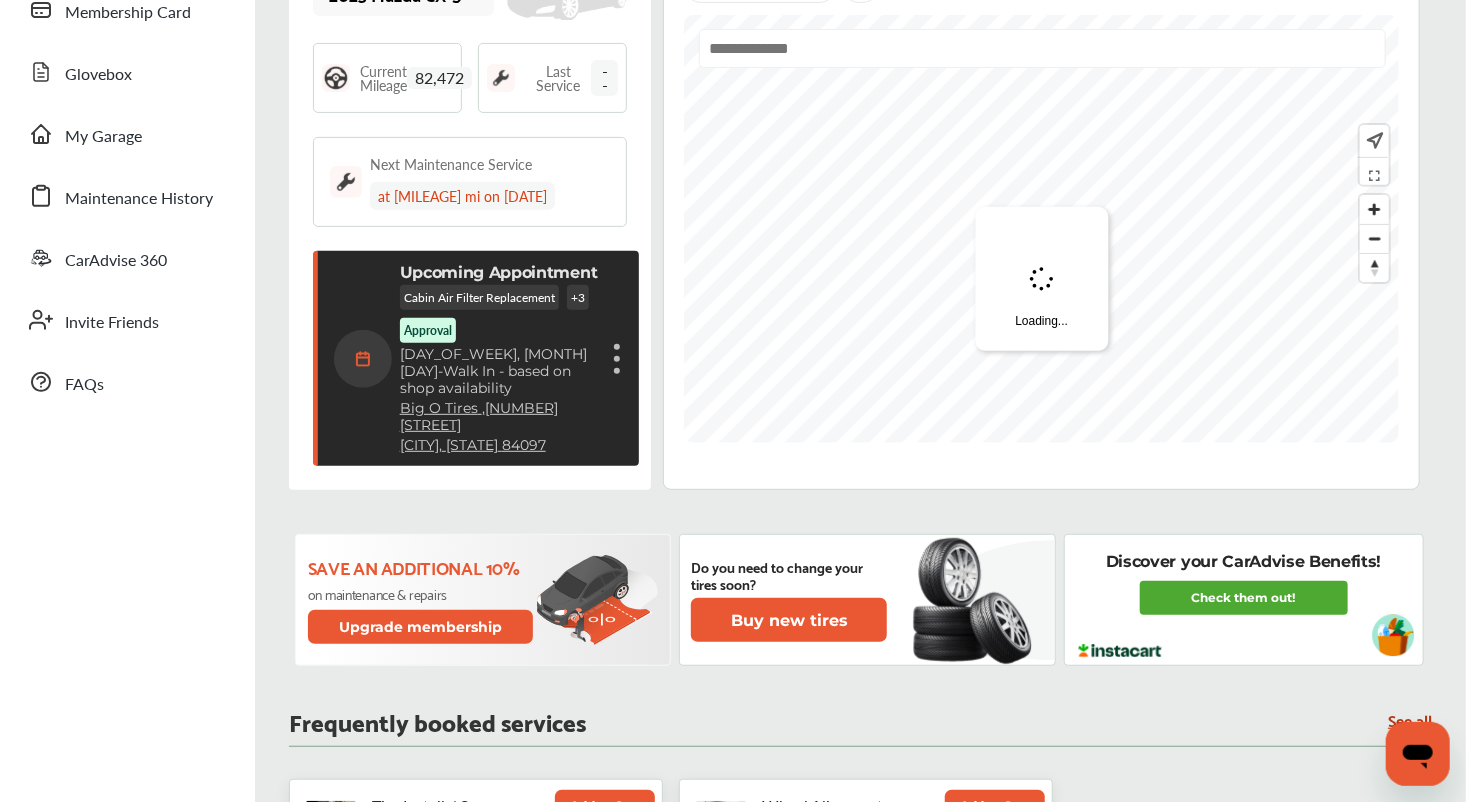 scroll, scrollTop: 276, scrollLeft: 0, axis: vertical 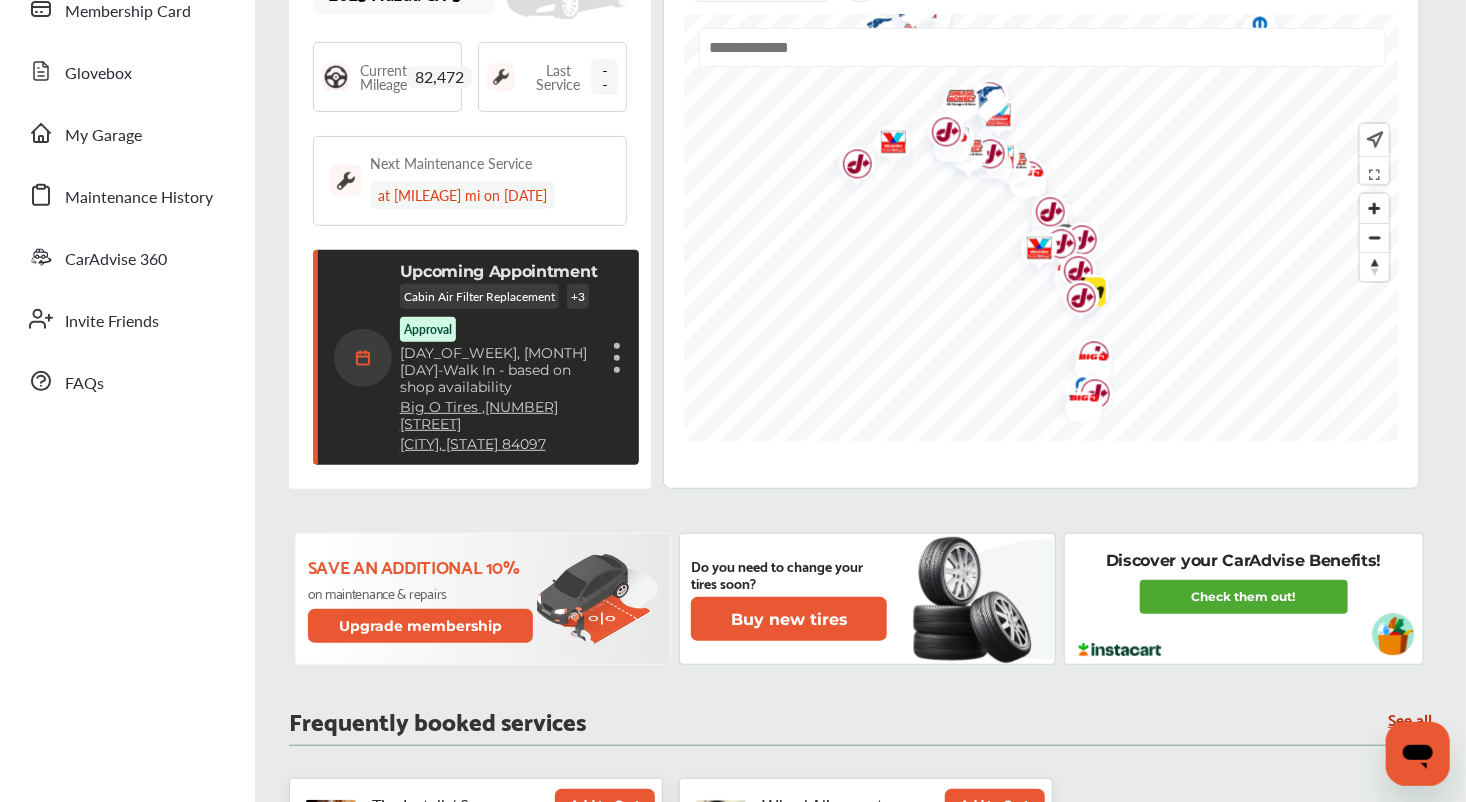 click on "Cabin Air Filter Replacement + 3 Approval" at bounding box center (499, 313) 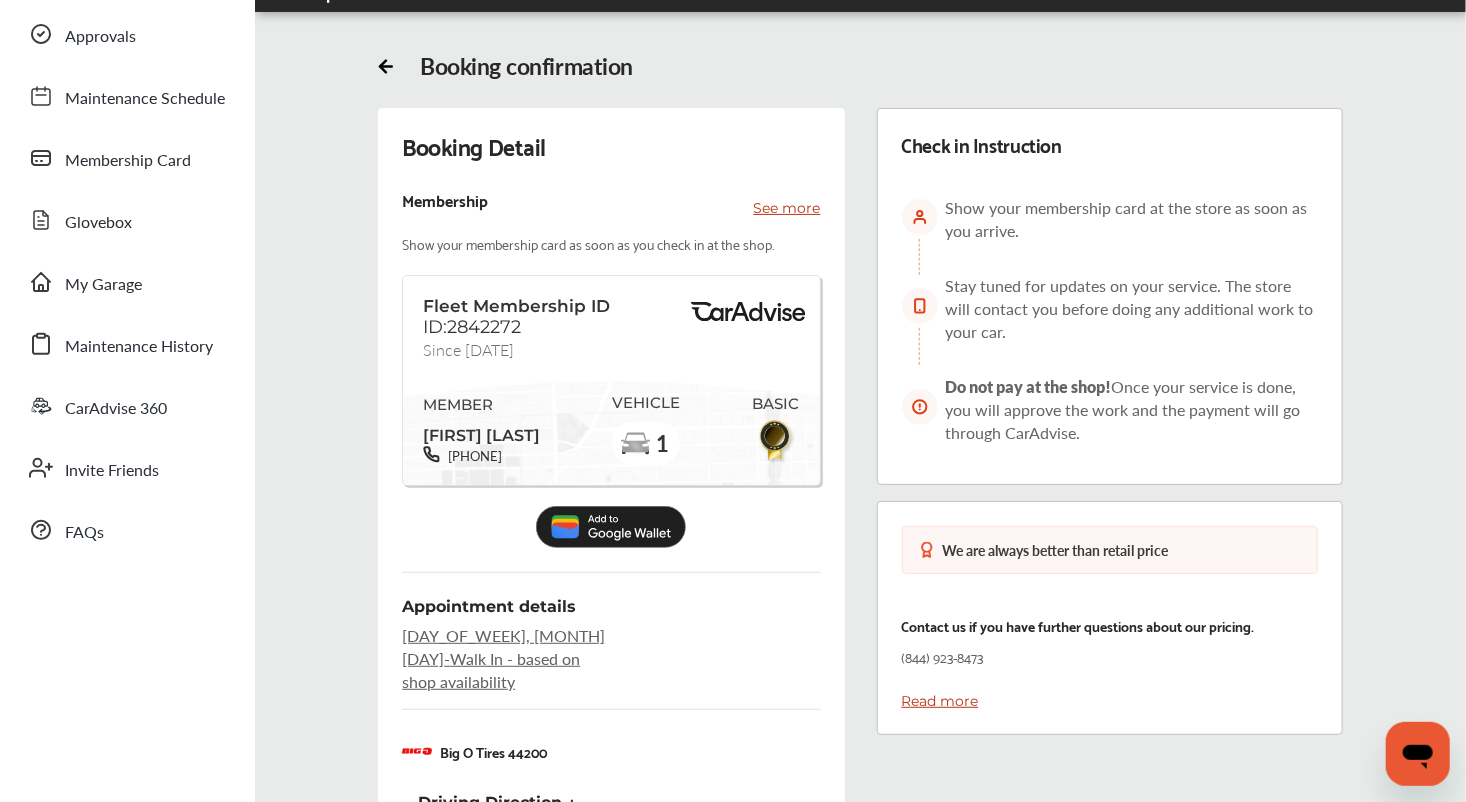 scroll, scrollTop: 126, scrollLeft: 0, axis: vertical 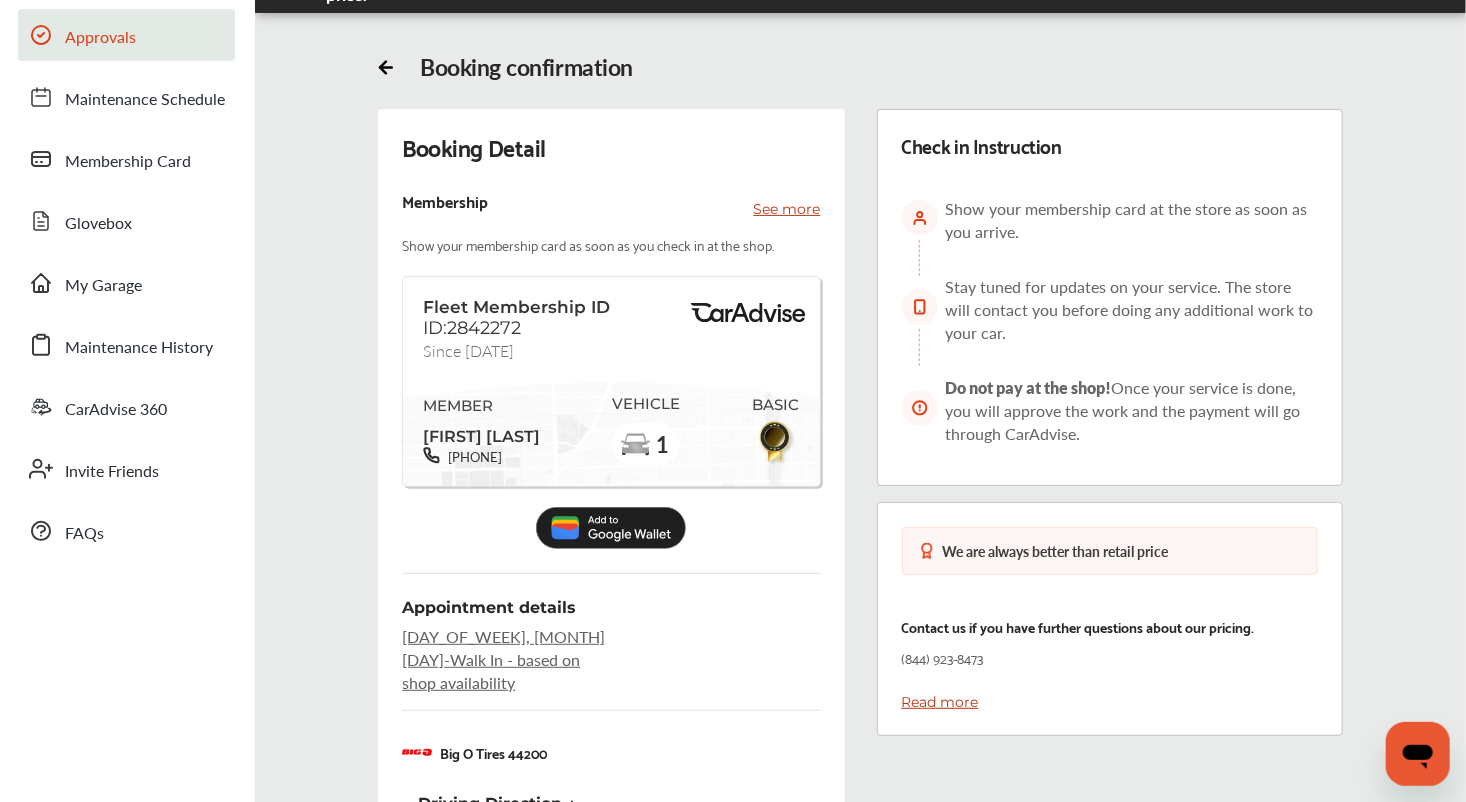 click on "Approvals" at bounding box center (100, 38) 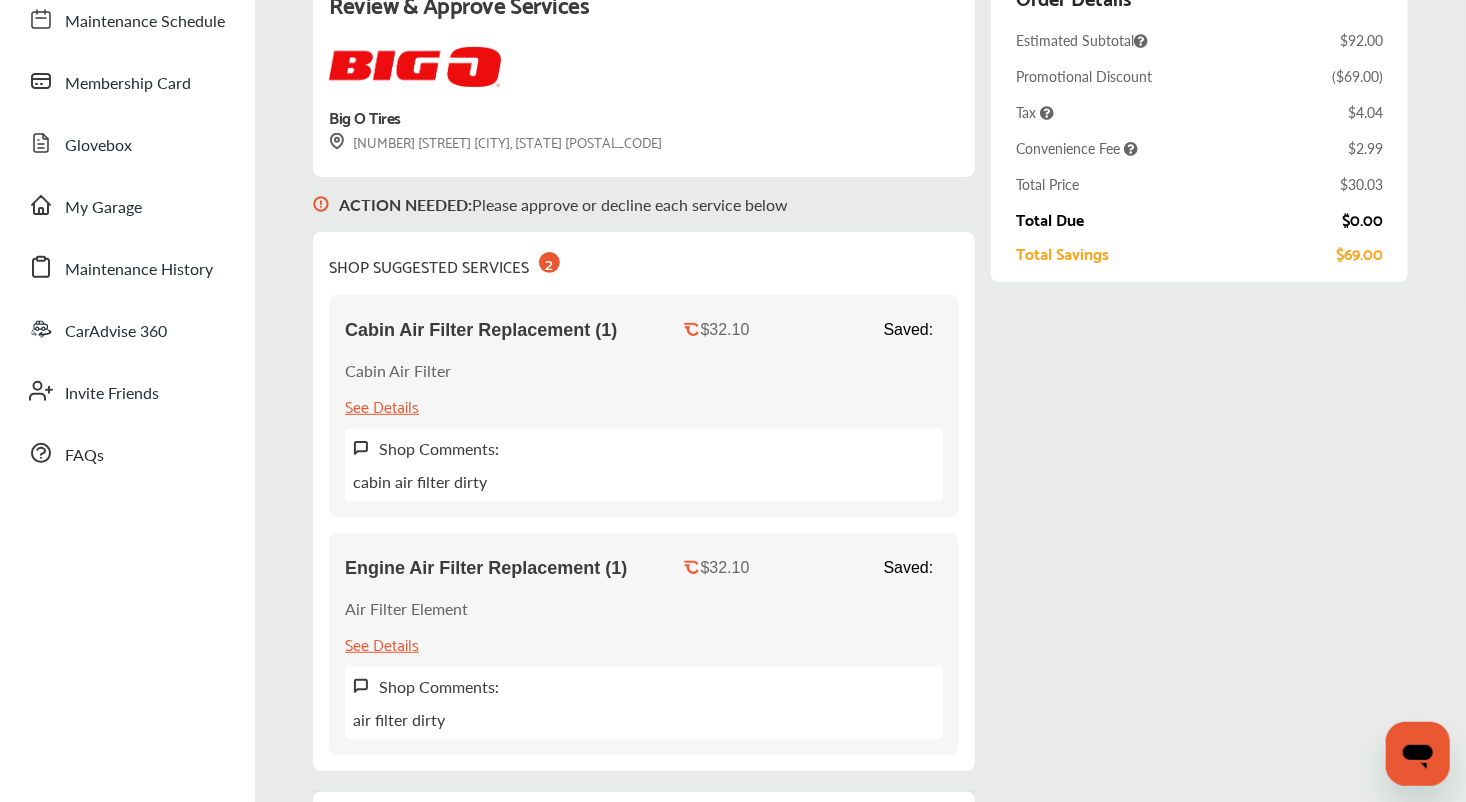 scroll, scrollTop: 203, scrollLeft: 0, axis: vertical 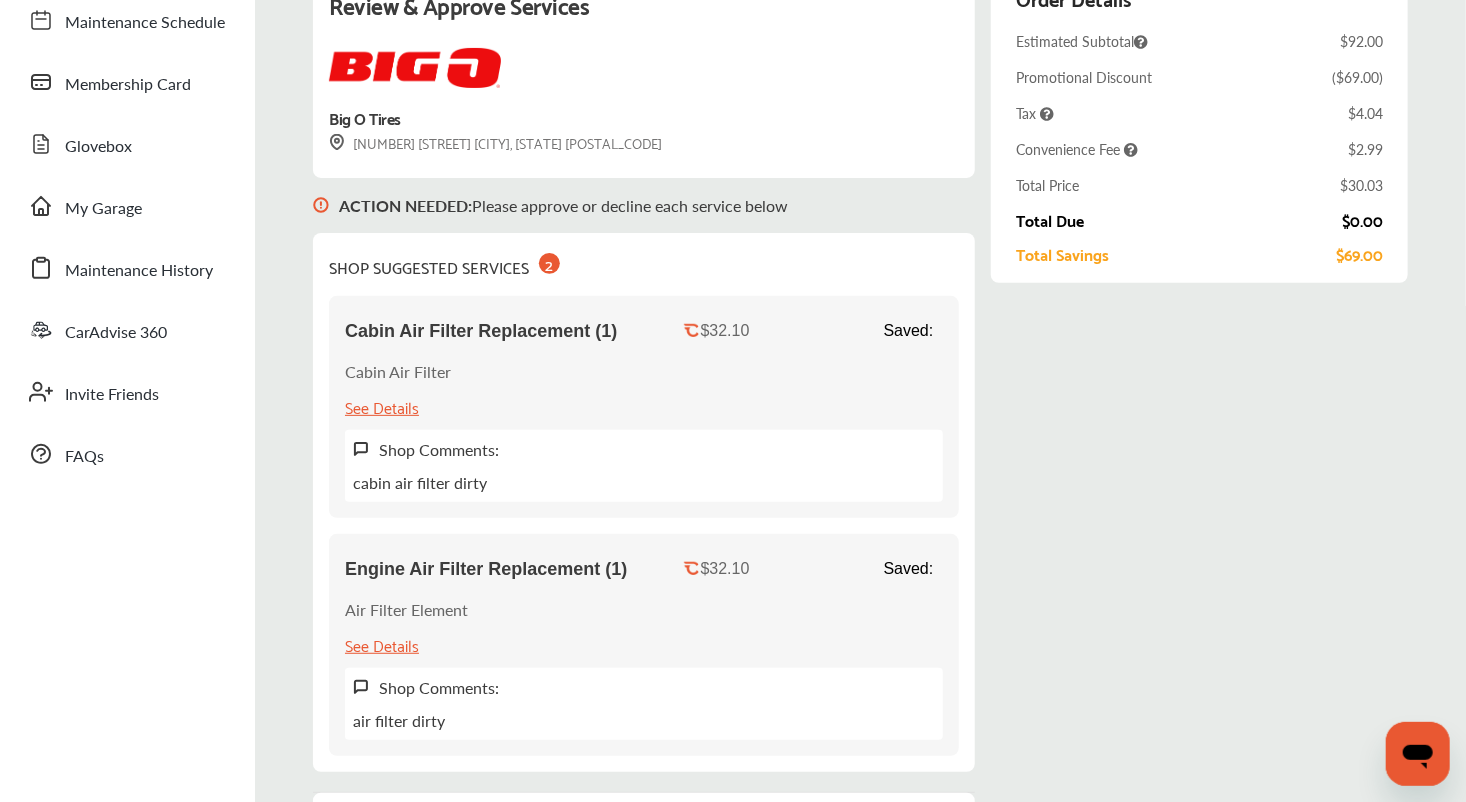click on "See Details" at bounding box center [382, 406] 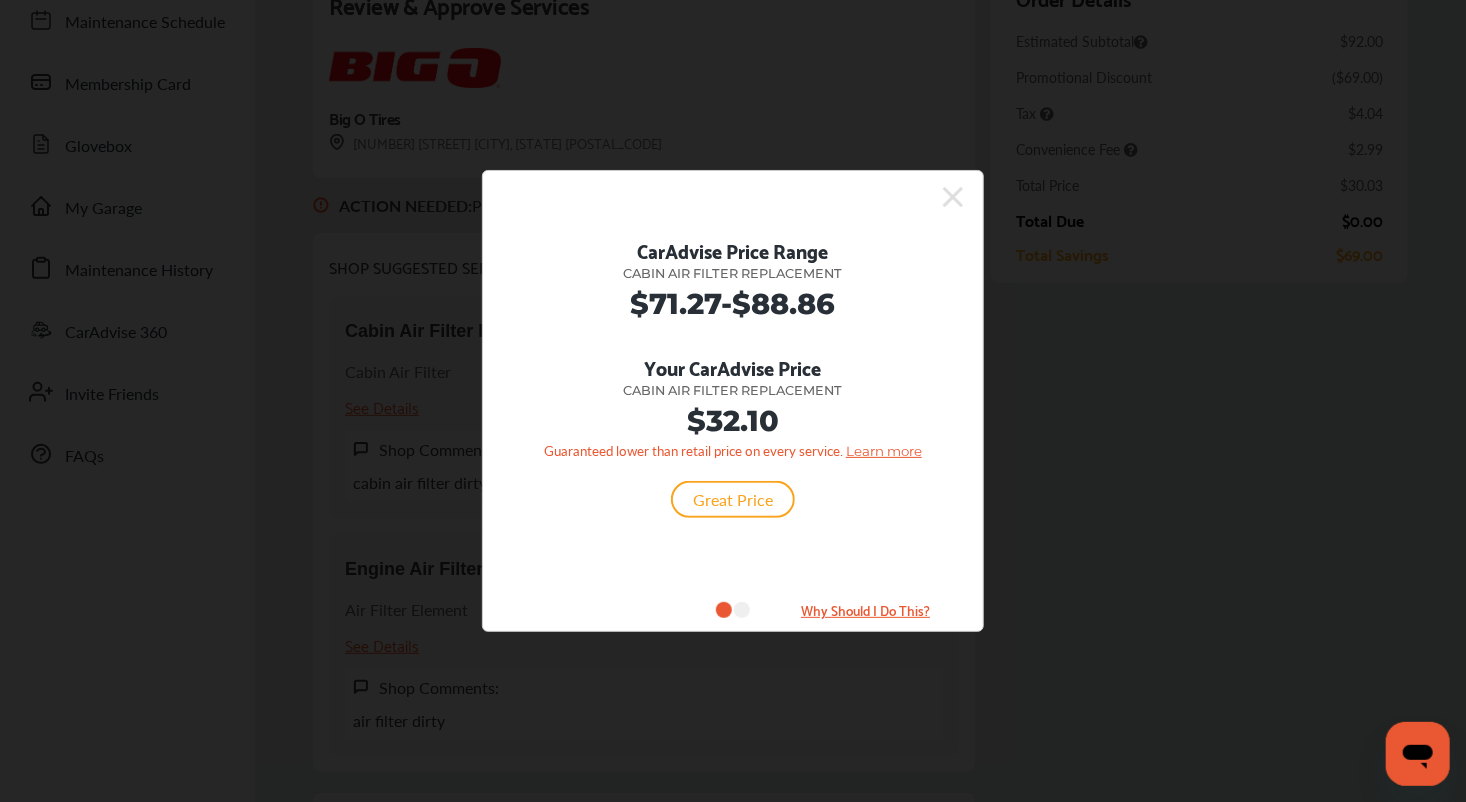 click on "Great Price" at bounding box center (733, 489) 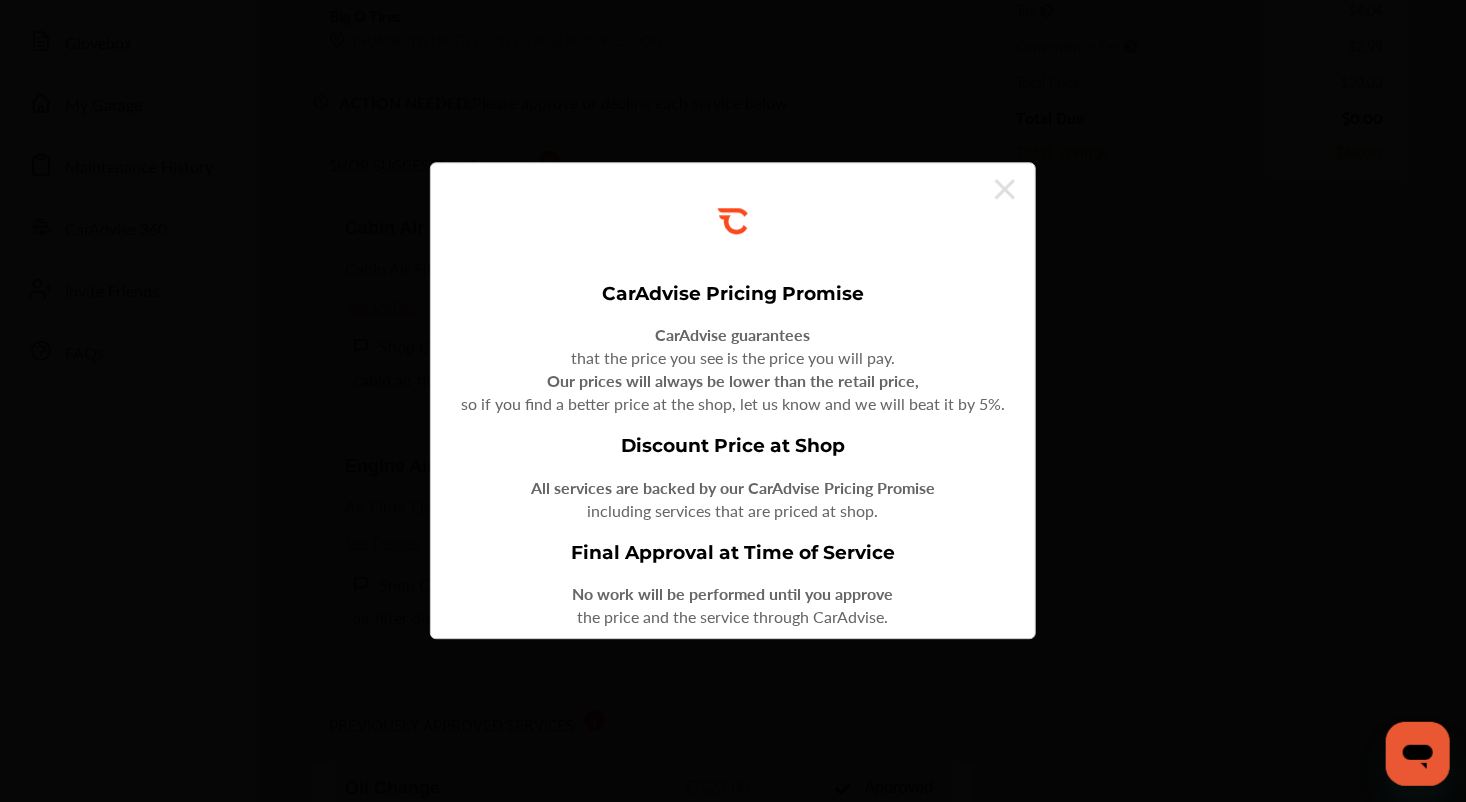 scroll, scrollTop: 307, scrollLeft: 0, axis: vertical 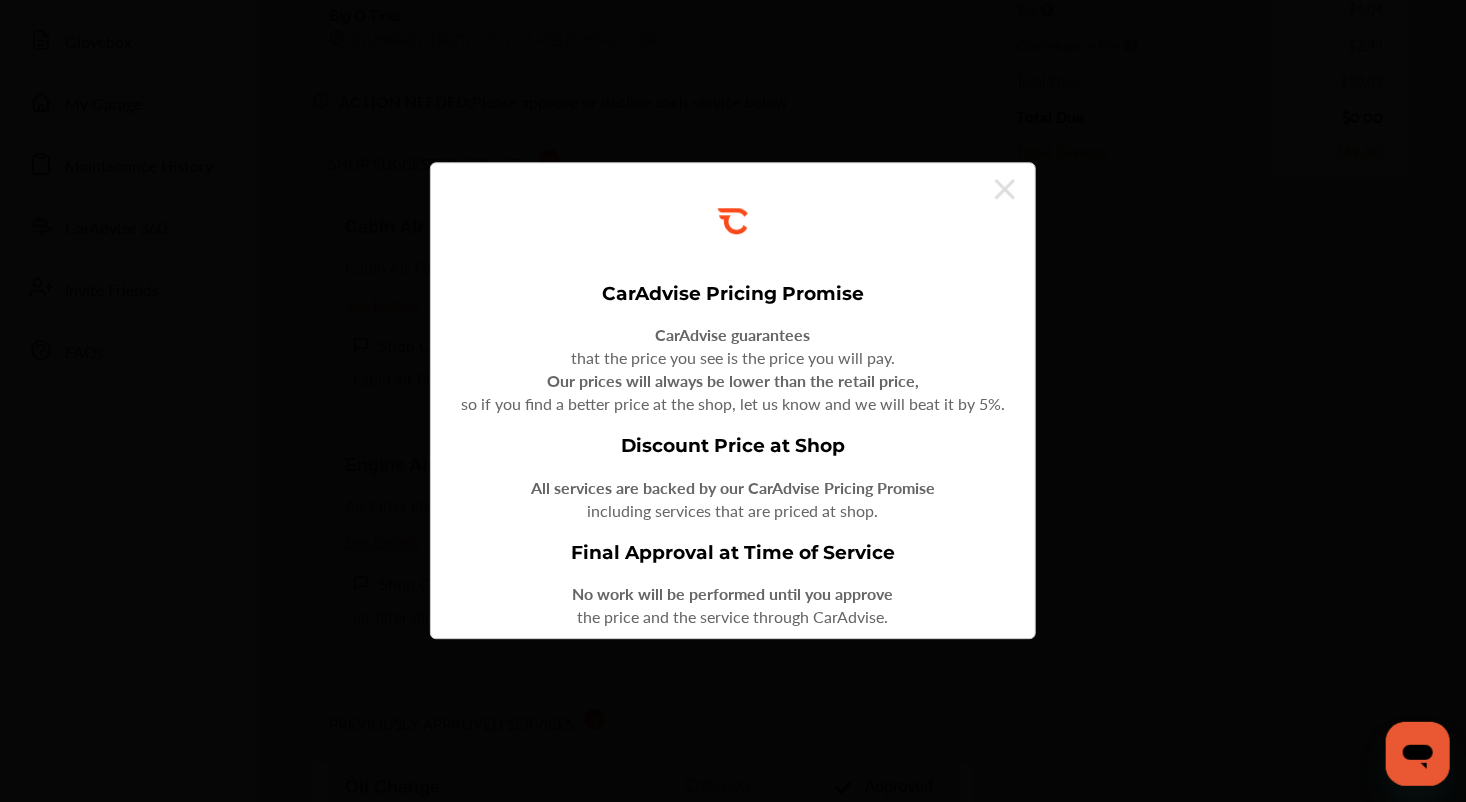 click 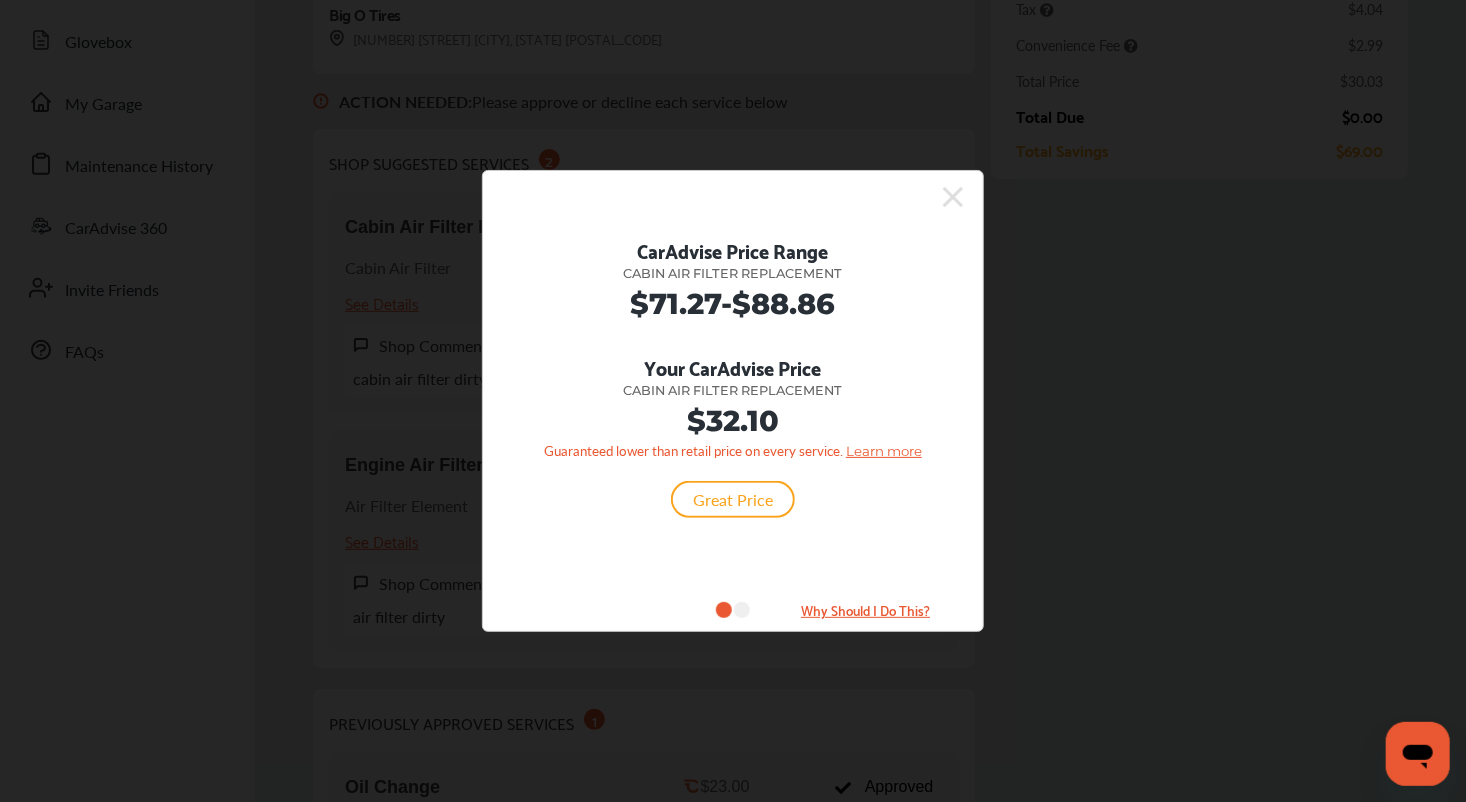 click 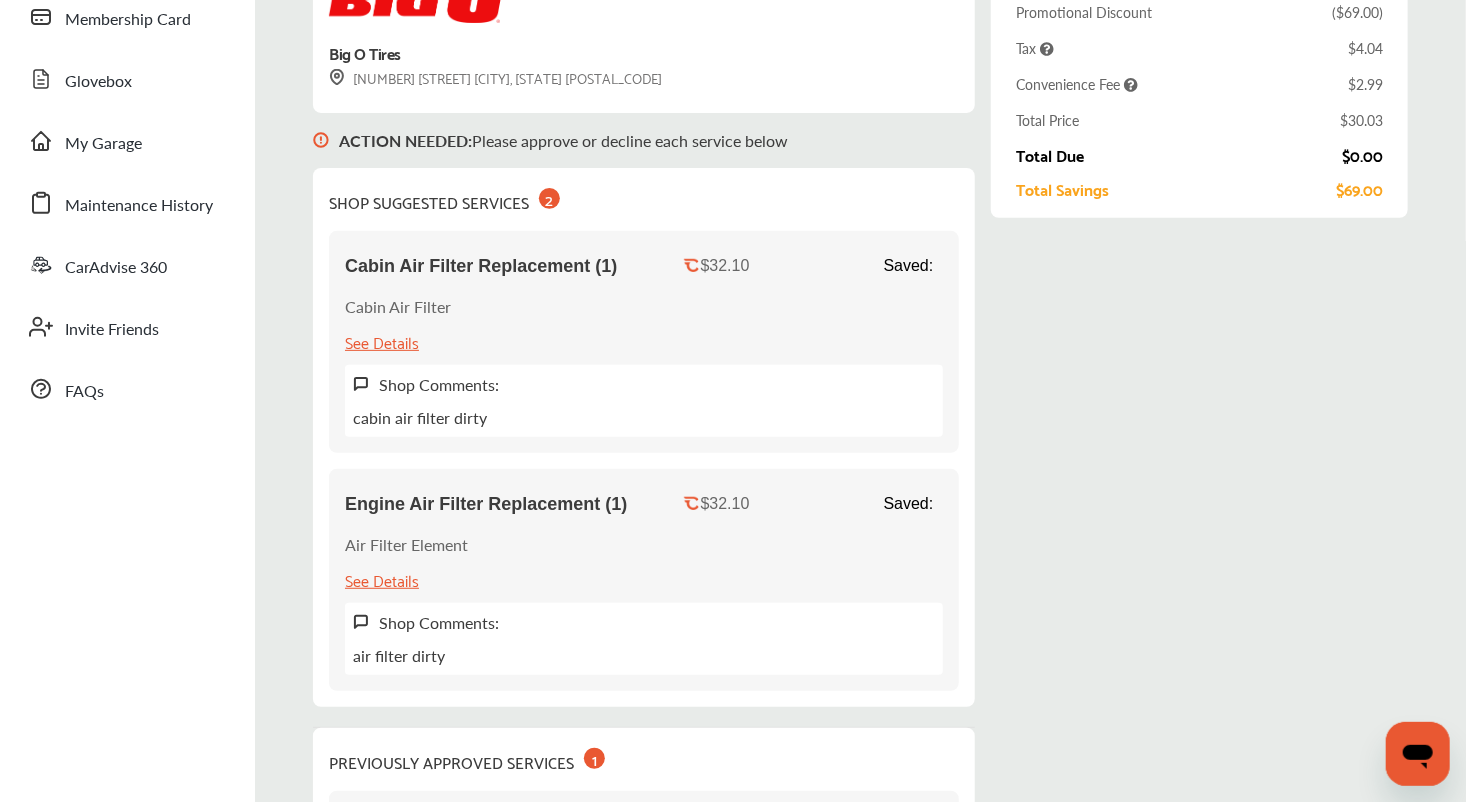scroll, scrollTop: 318, scrollLeft: 0, axis: vertical 